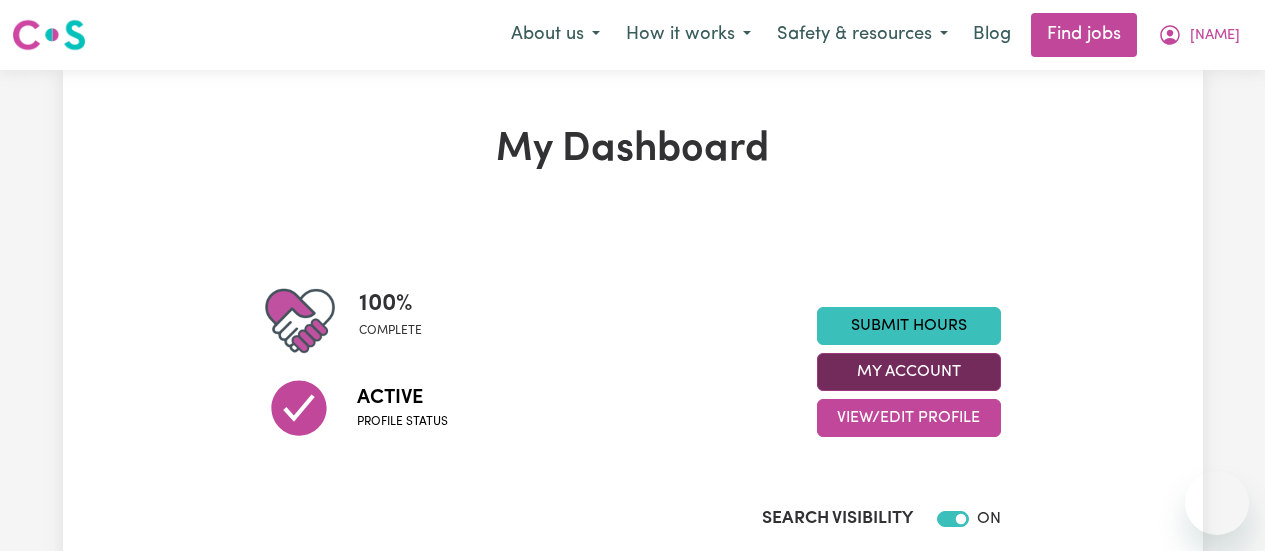 scroll, scrollTop: 0, scrollLeft: 0, axis: both 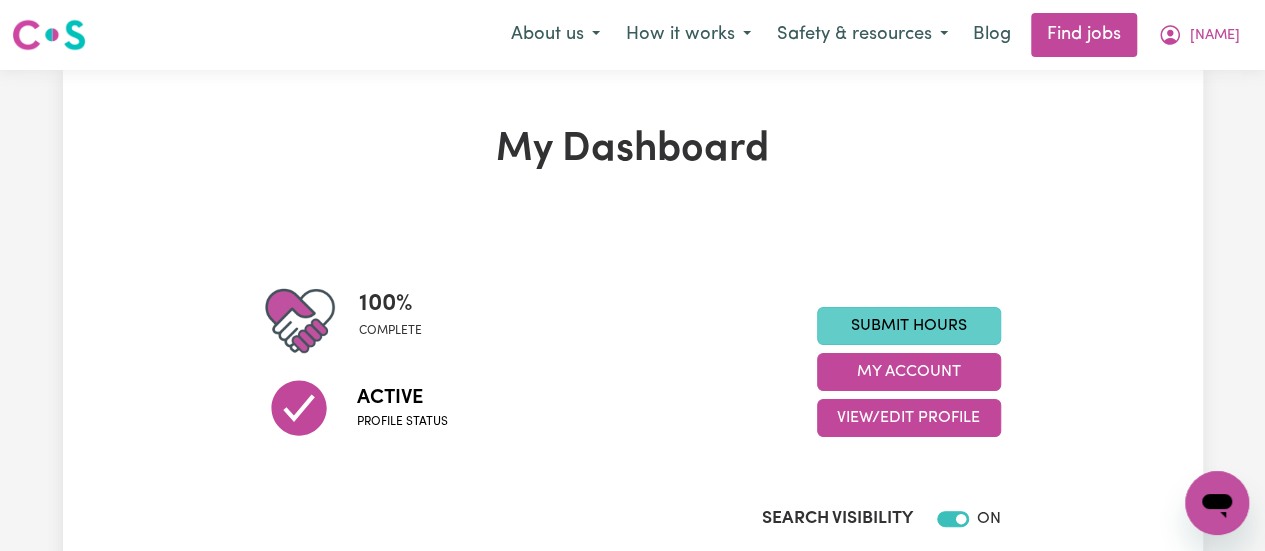 click on "Submit Hours" at bounding box center (909, 326) 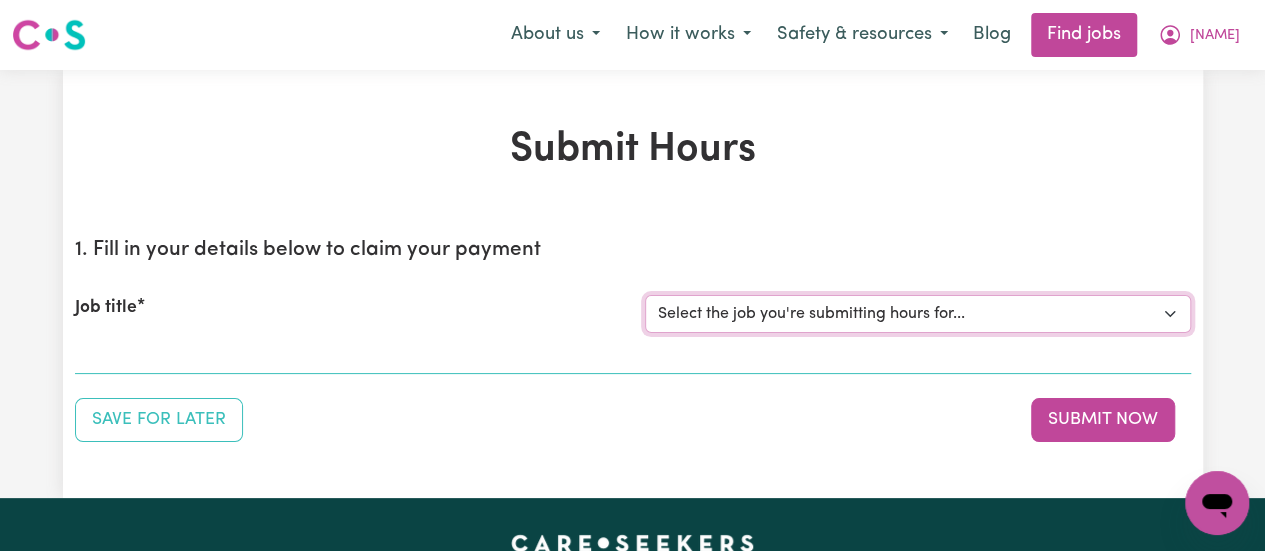 click on "Select the job you're submitting hours for... [NAME] Support Worker Needed for ONE-OFF on [DAY]/[MONTH] And [DAY]/[MONTH] In [CITY], [STATE] [Home Caring Hills District] Support Worker" at bounding box center [918, 314] 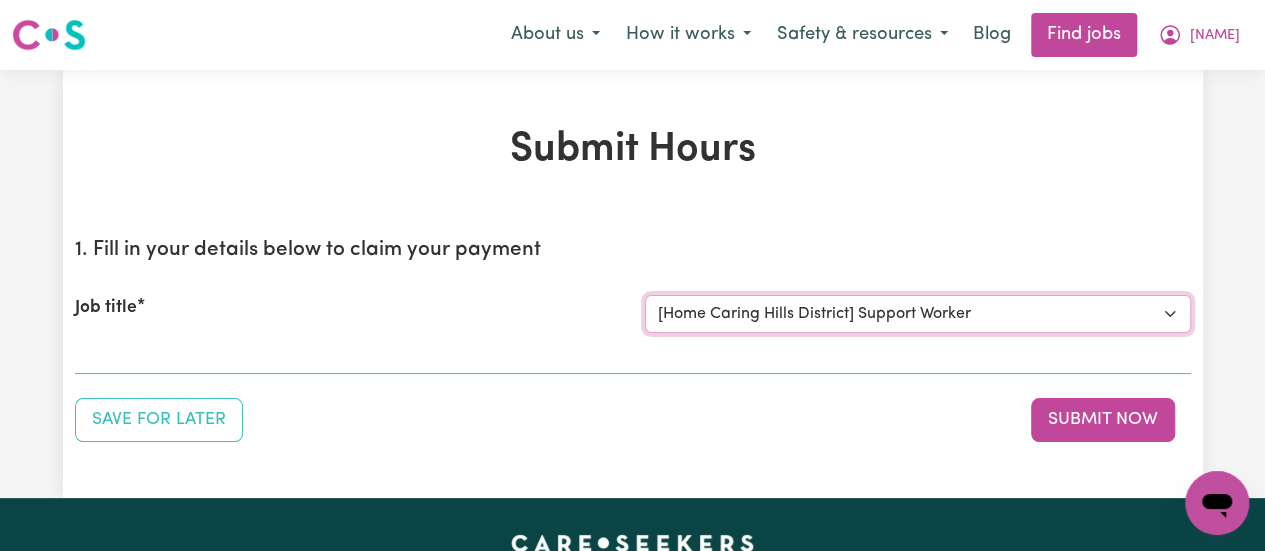 click on "Select the job you're submitting hours for... [NAME] Support Worker Needed for ONE-OFF on [DAY]/[MONTH] And [DAY]/[MONTH] In [CITY], [STATE] [Home Caring Hills District] Support Worker" at bounding box center (918, 314) 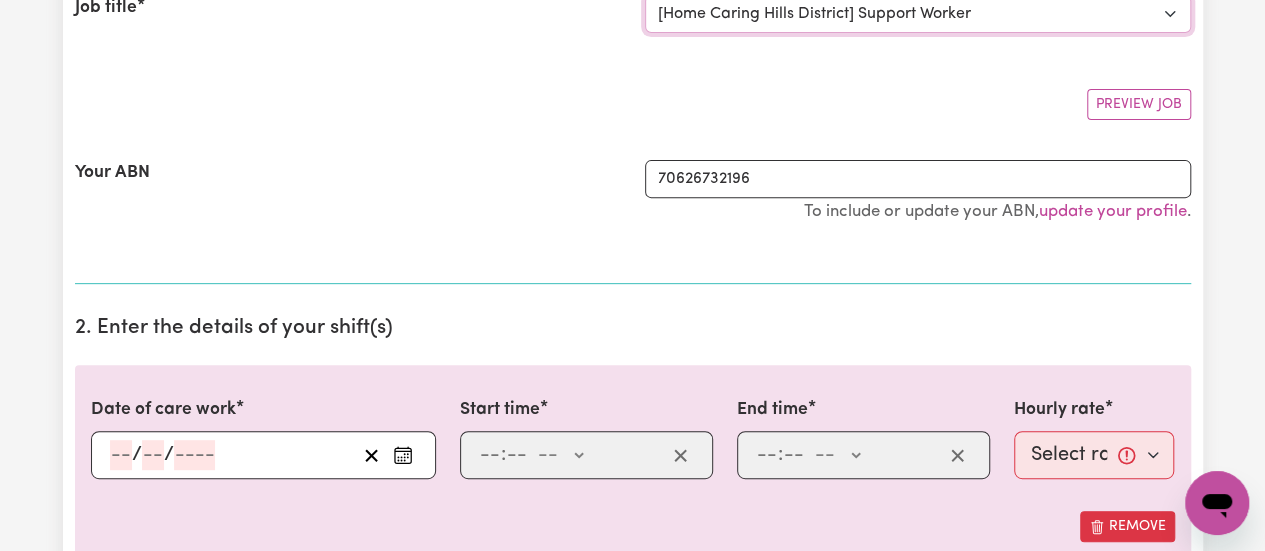 scroll, scrollTop: 500, scrollLeft: 0, axis: vertical 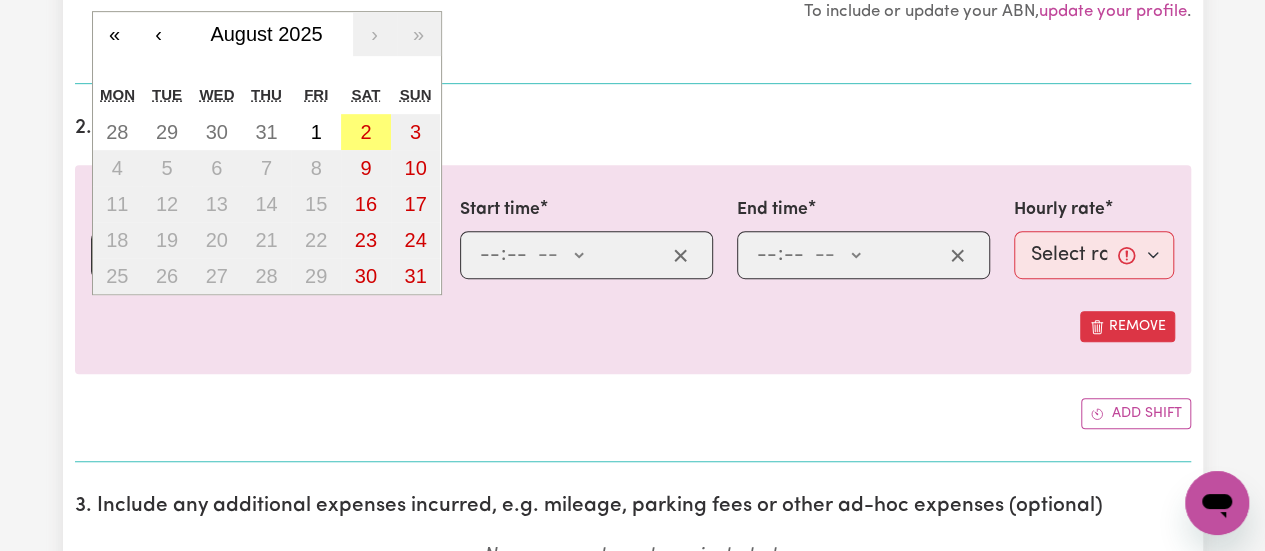 click on "/ / « ‹ August 2025 › » Mon Tue Wed Thu Fri Sat Sun 28 29 30 31 1 2 3 4 5 6 7 8 9 10 11 12 13 14 15 16 17 18 19 20 21 22 23 24 25 26 27 28 29 30 31" at bounding box center (263, 255) 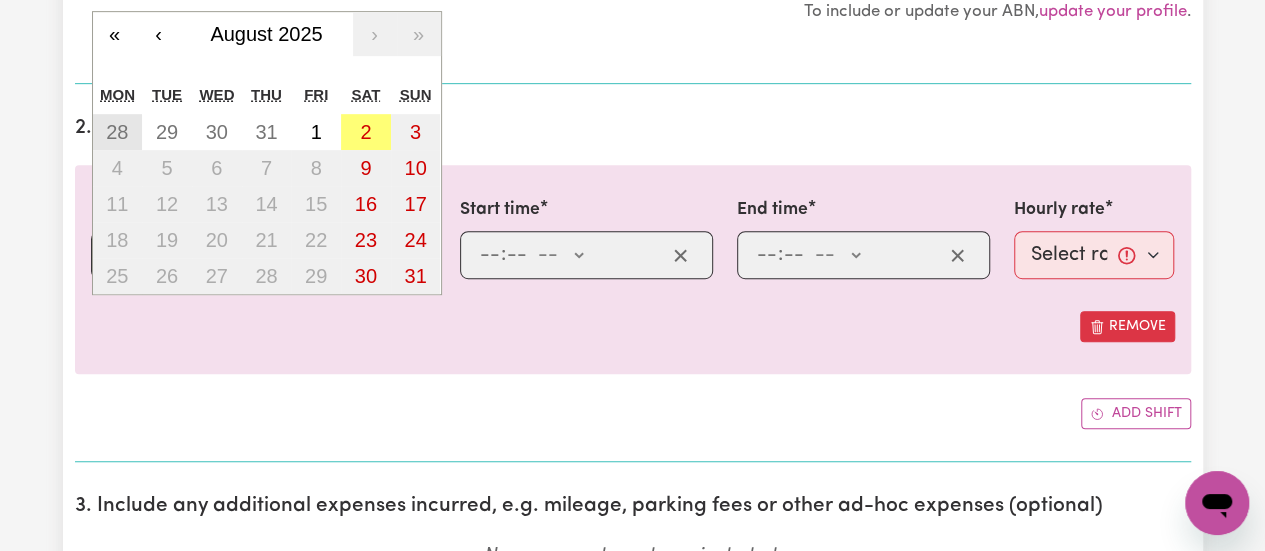 click on "28" at bounding box center [117, 132] 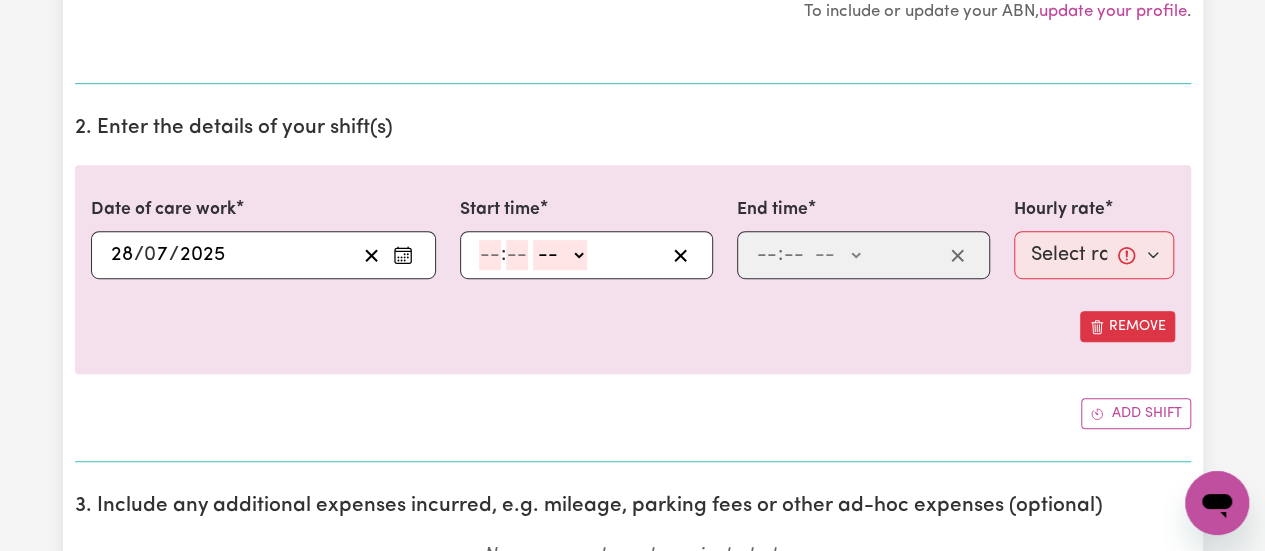 click 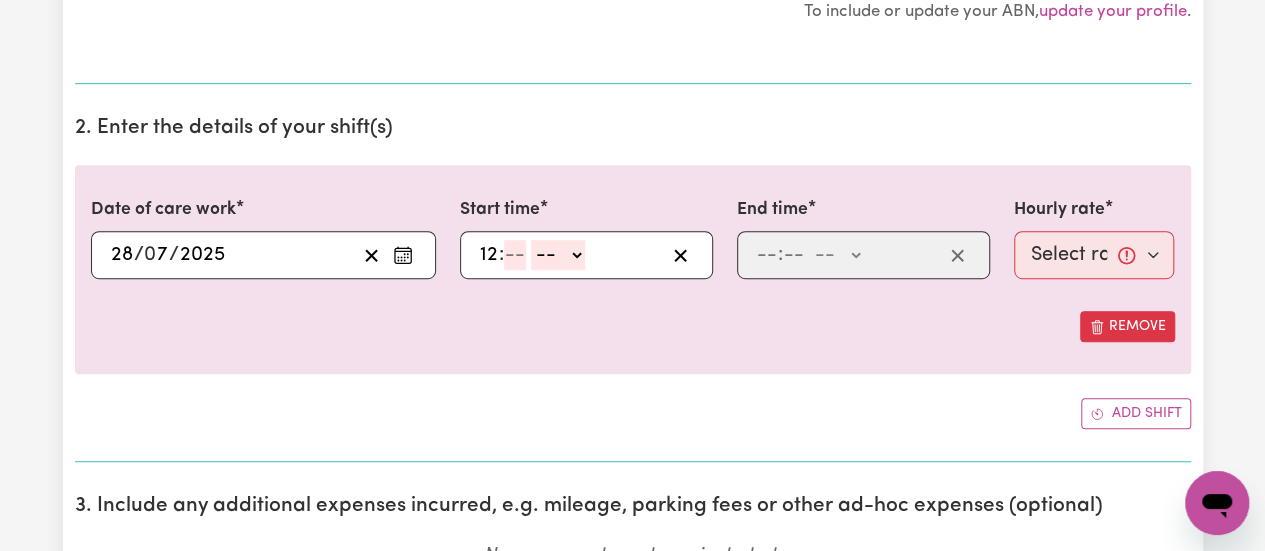 click on "12" 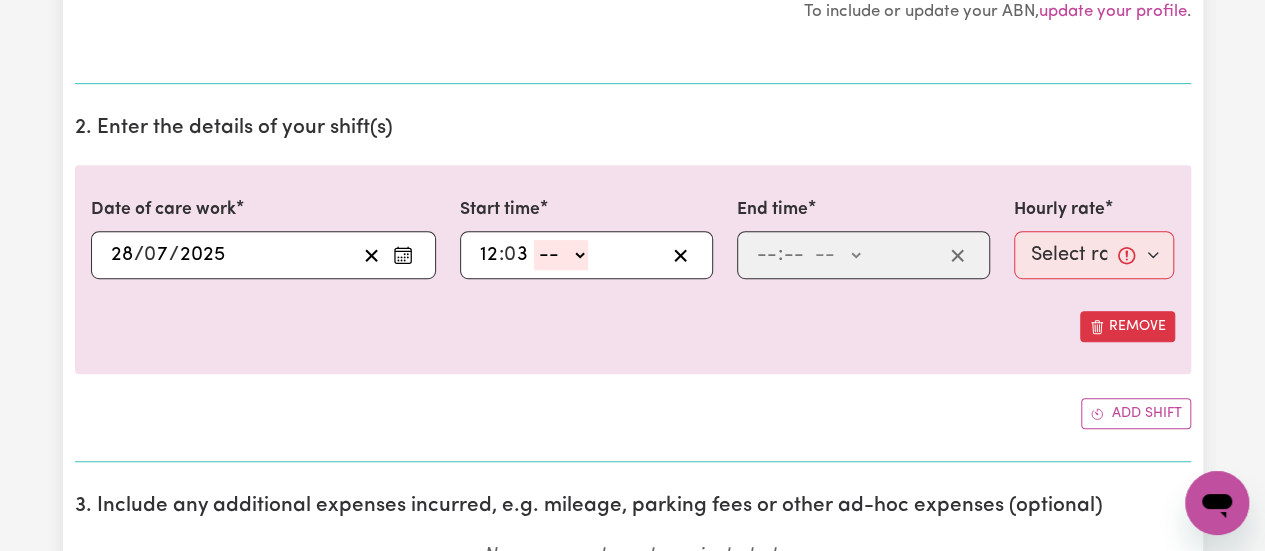 type on "3" 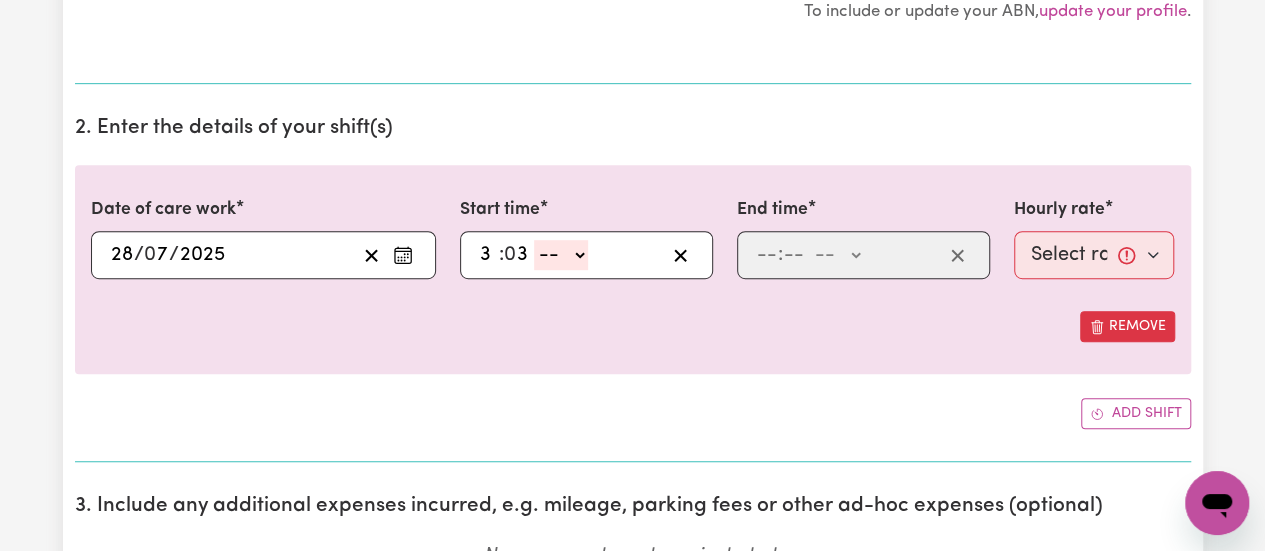type on "3" 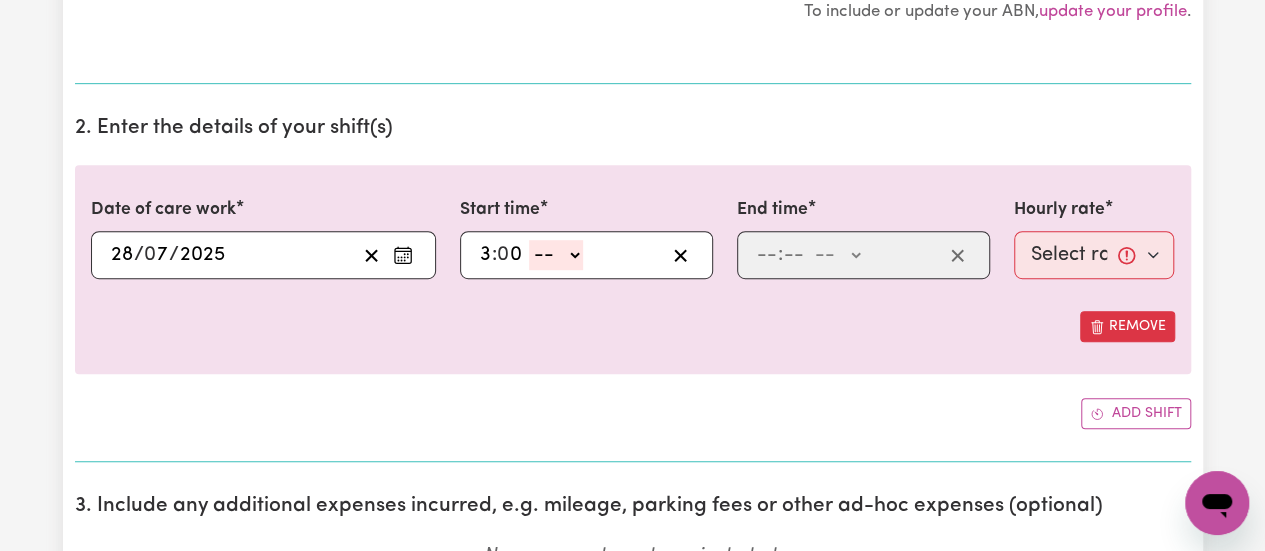 type on "0" 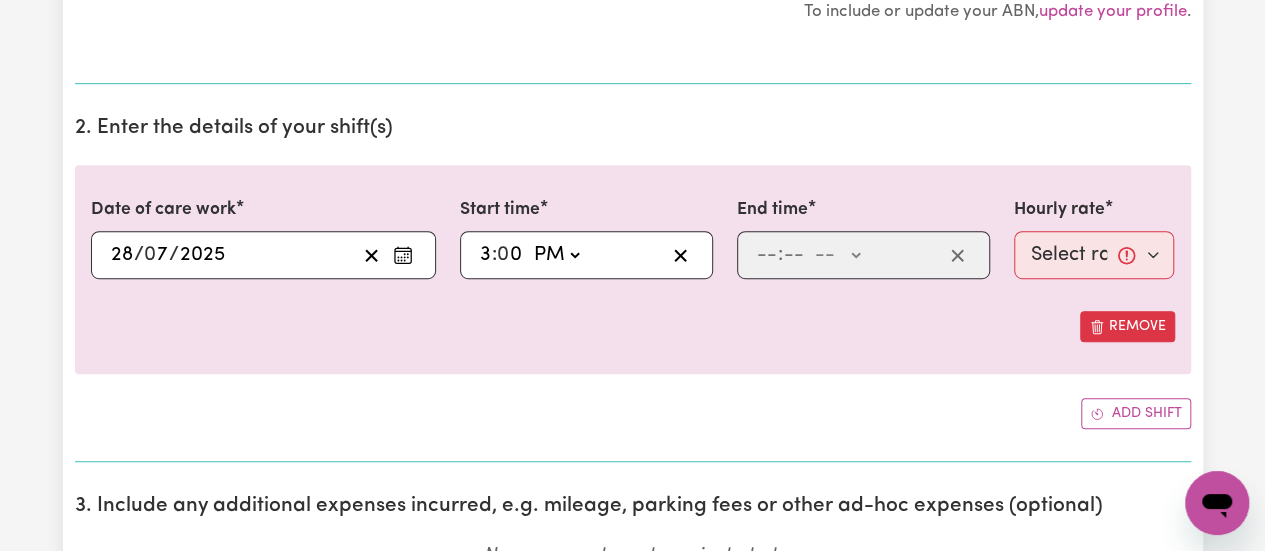 click on "-- AM PM" 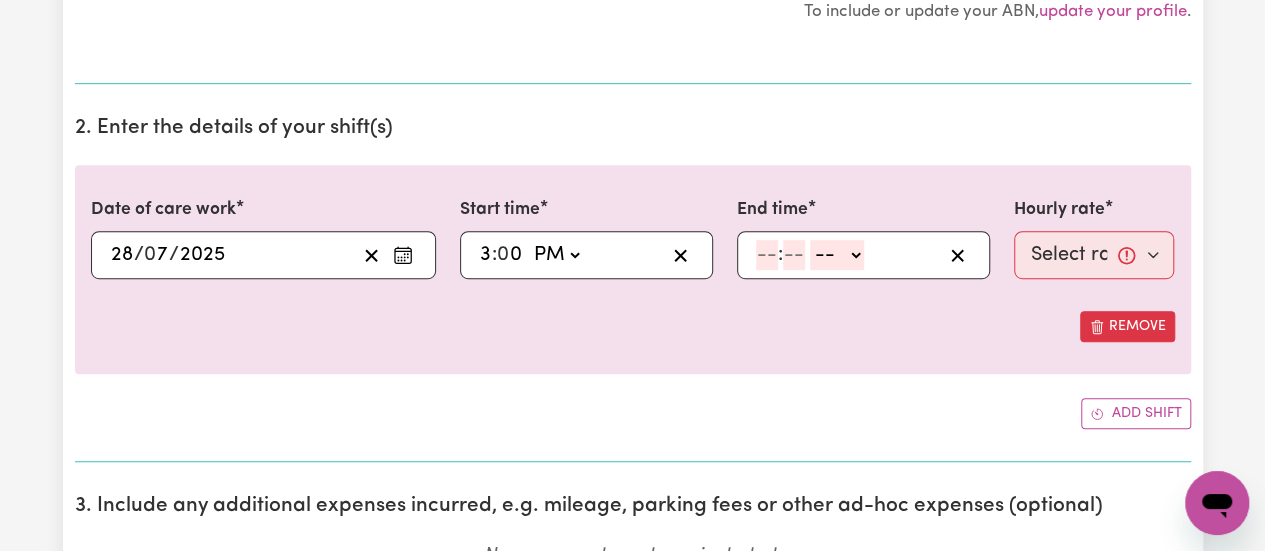 click 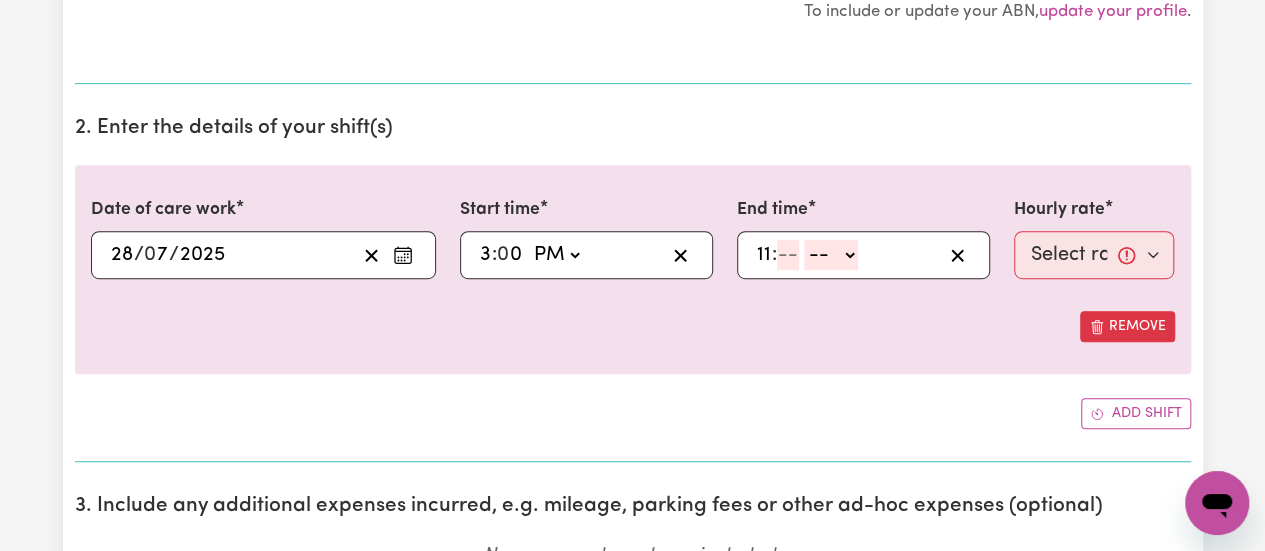 type on "11" 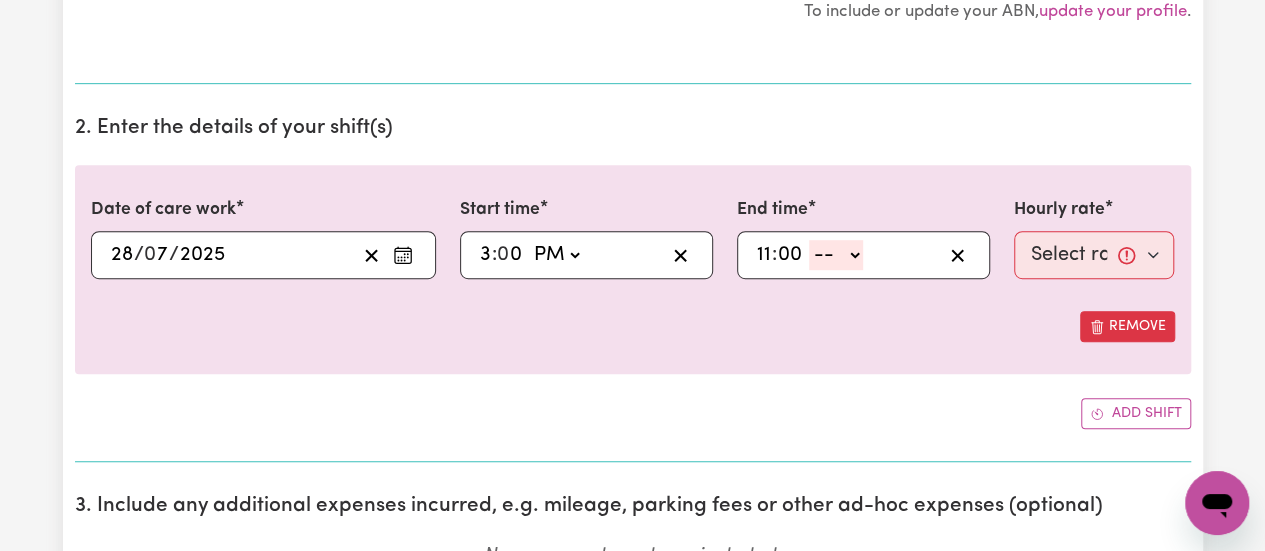 type on "00" 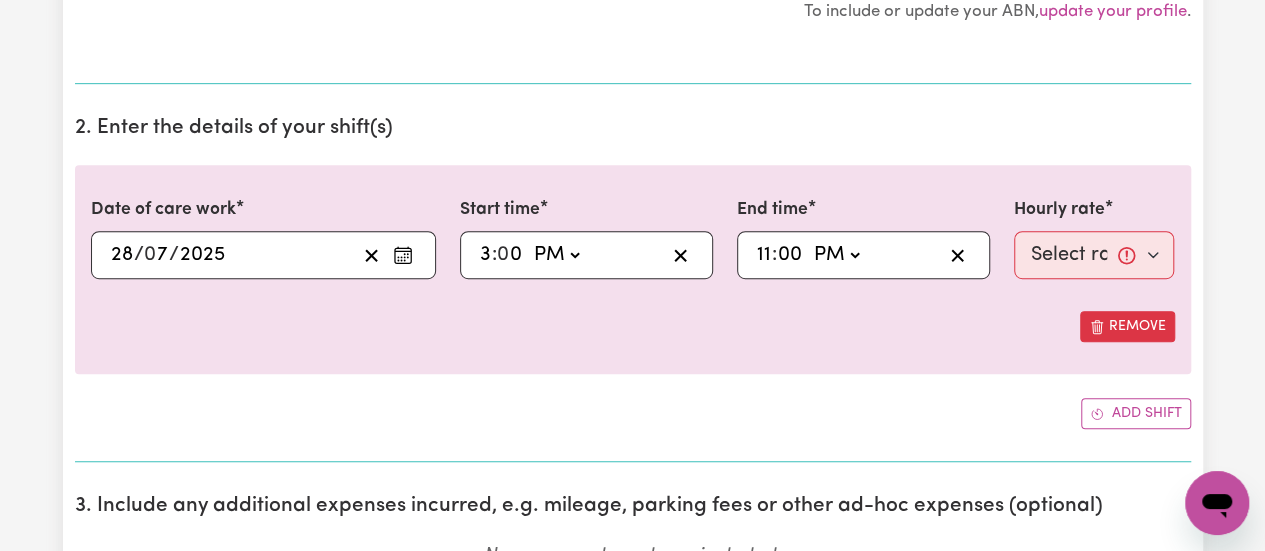 click on "-- AM PM" 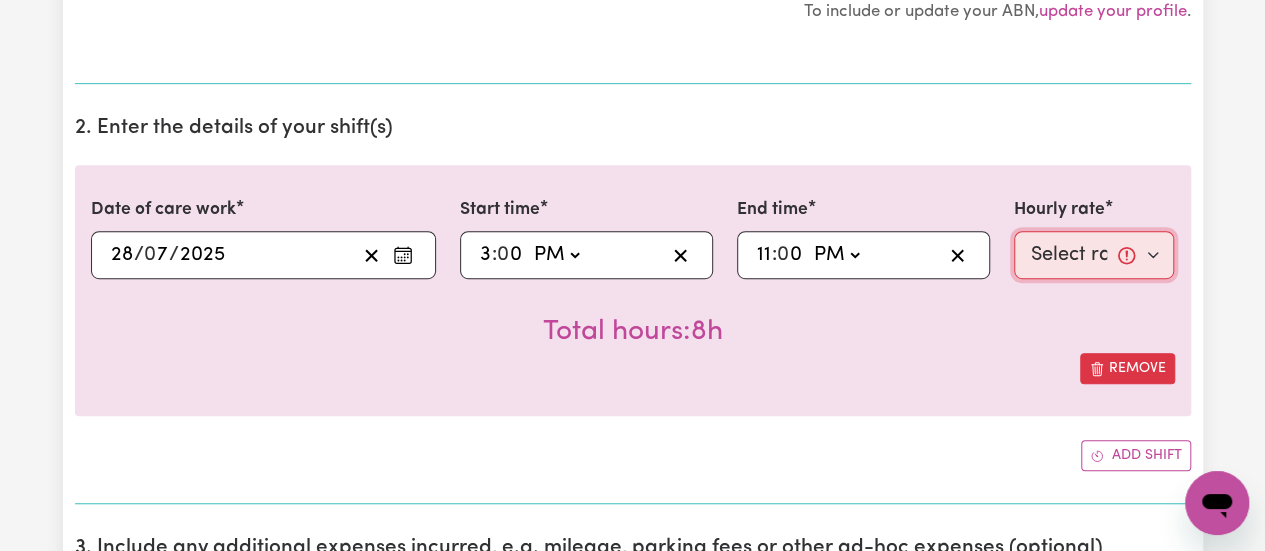 click on "Select rate... $[PRICE] (Weekday) $[PRICE] (Saturday) $[PRICE] (Sunday) $[PRICE] (Public Holiday)" at bounding box center (1094, 255) 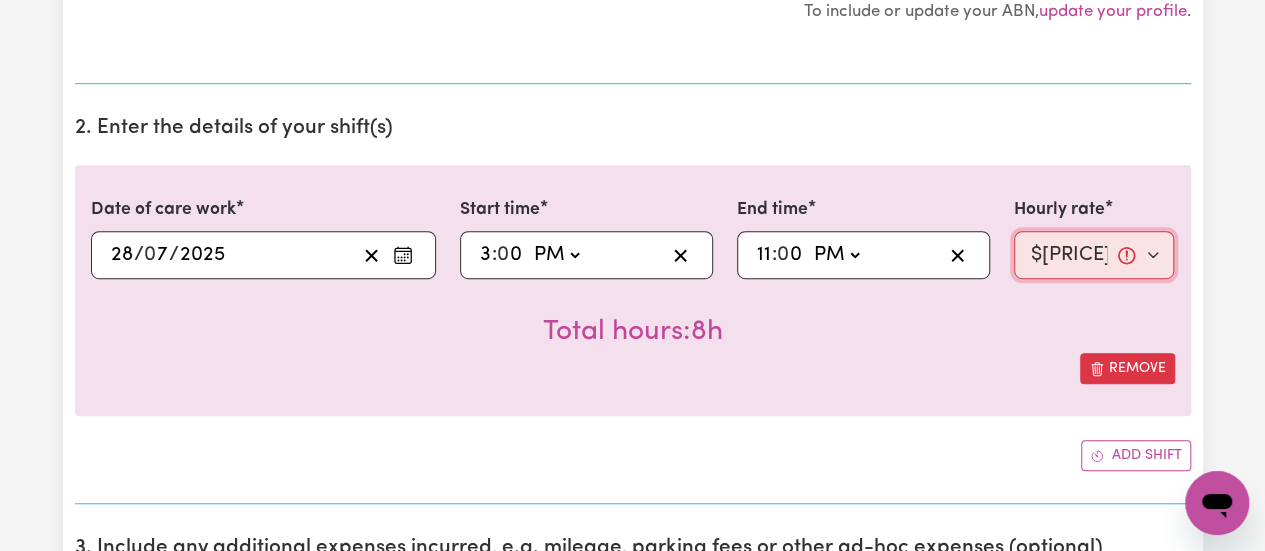 click on "Select rate... $[PRICE] (Weekday) $[PRICE] (Saturday) $[PRICE] (Sunday) $[PRICE] (Public Holiday)" at bounding box center [1094, 255] 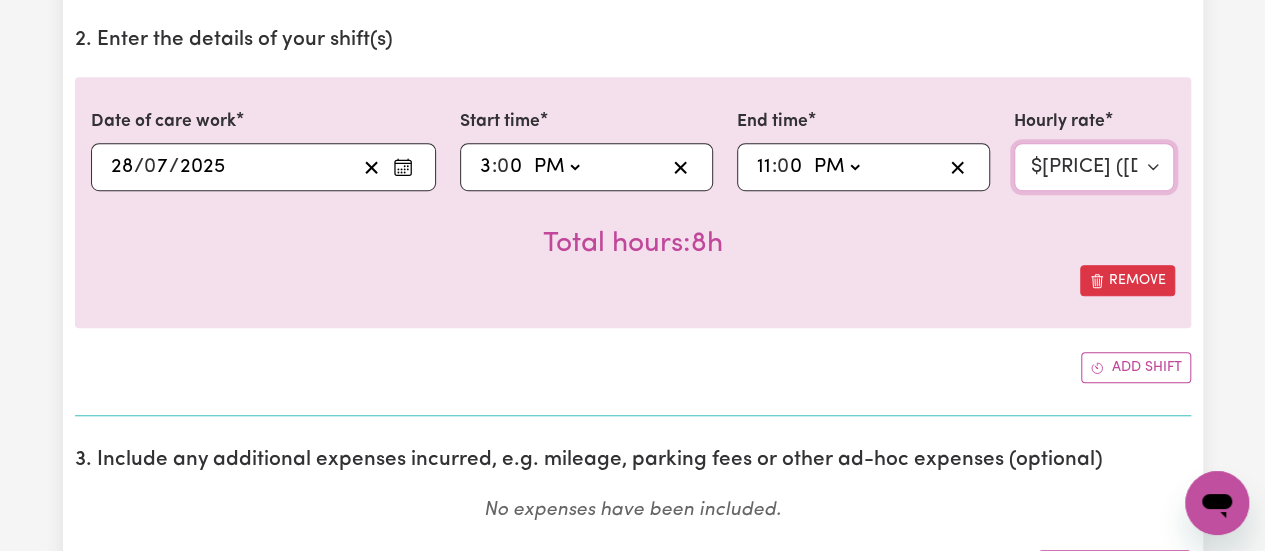 scroll, scrollTop: 800, scrollLeft: 0, axis: vertical 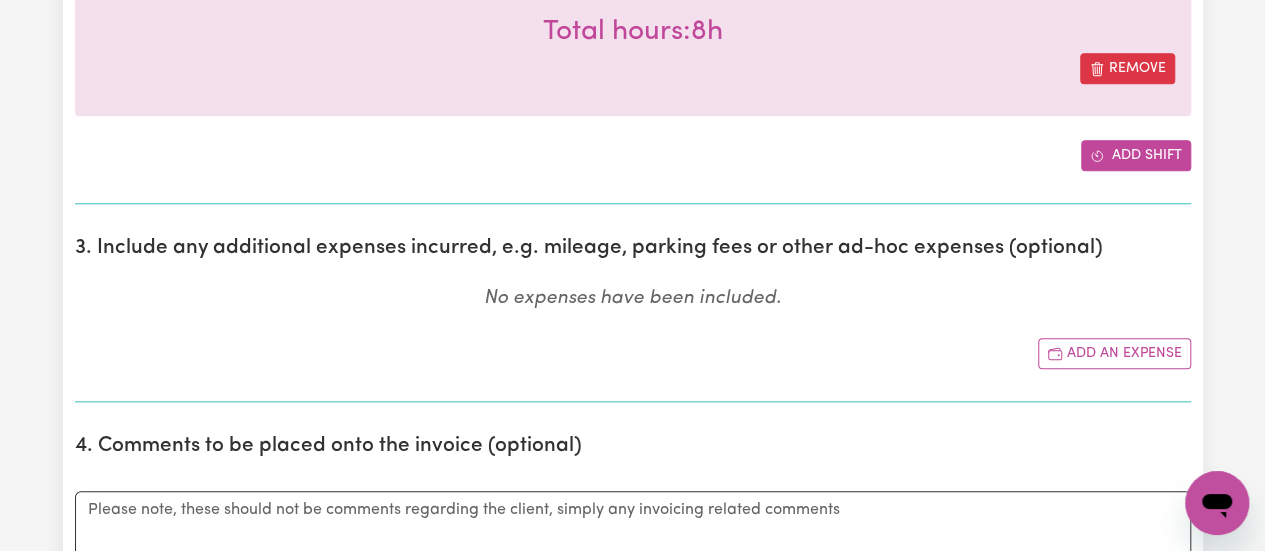 click on "Add shift" at bounding box center (1136, 155) 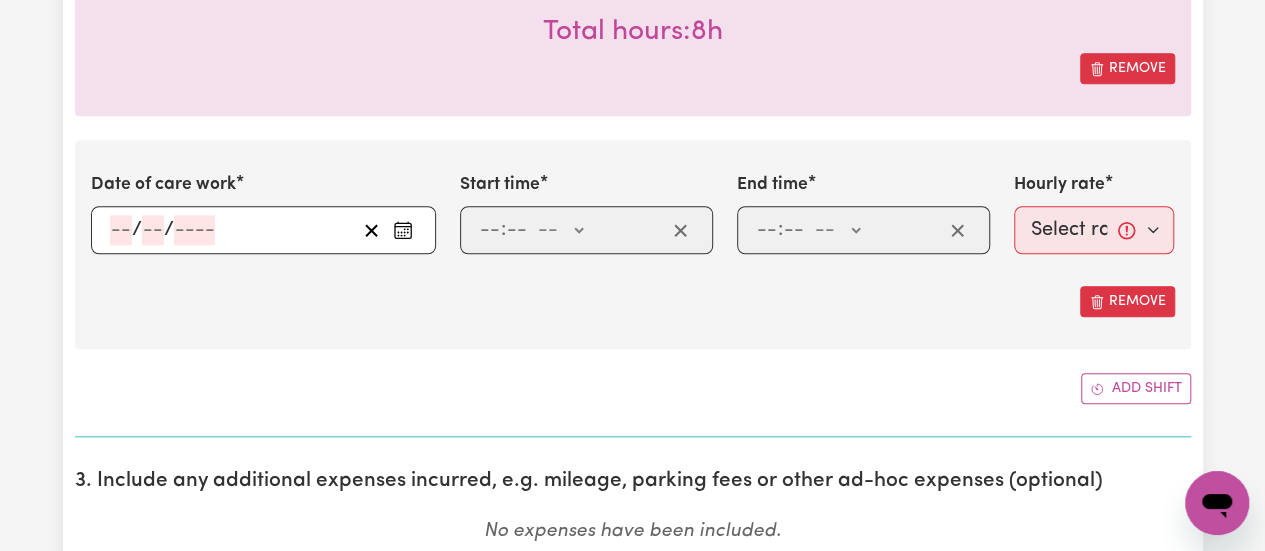 click on "/ /" at bounding box center [263, 230] 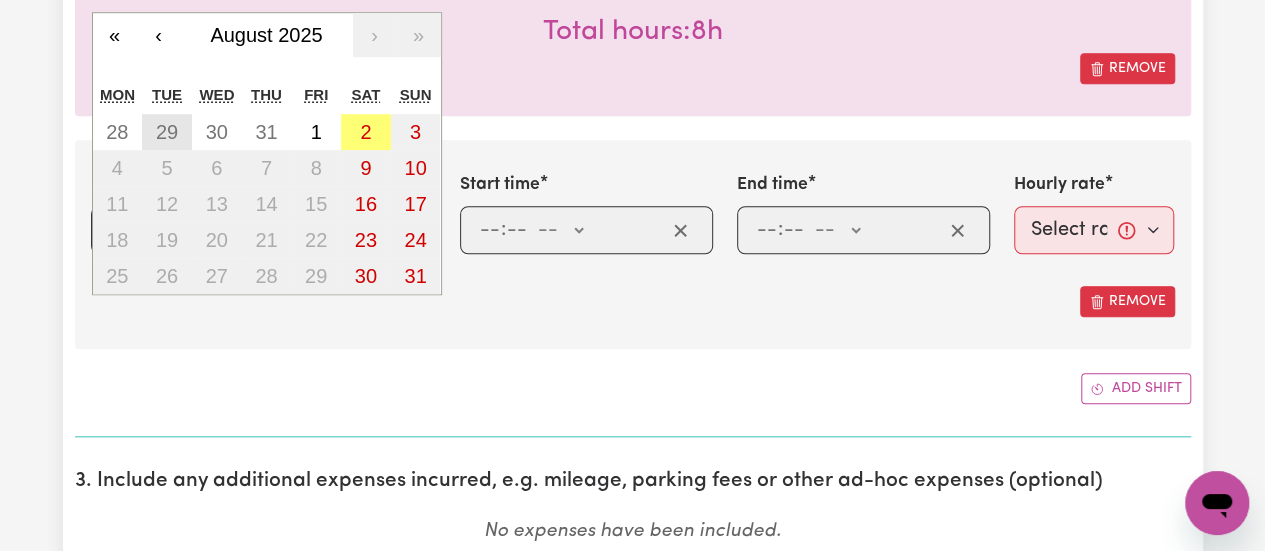 click on "29" at bounding box center [167, 132] 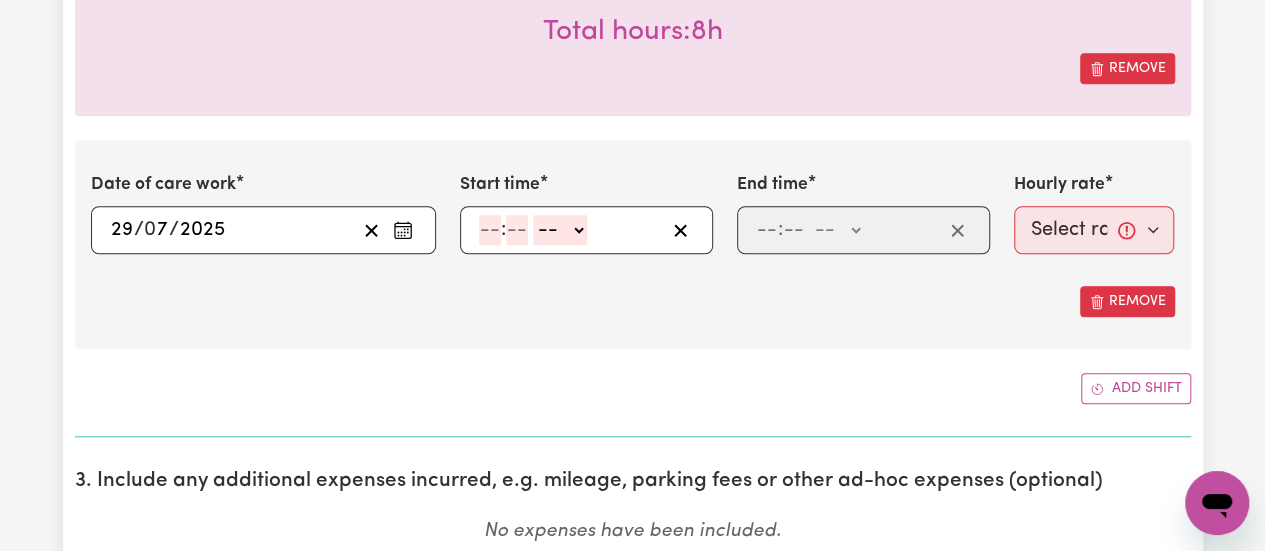 click 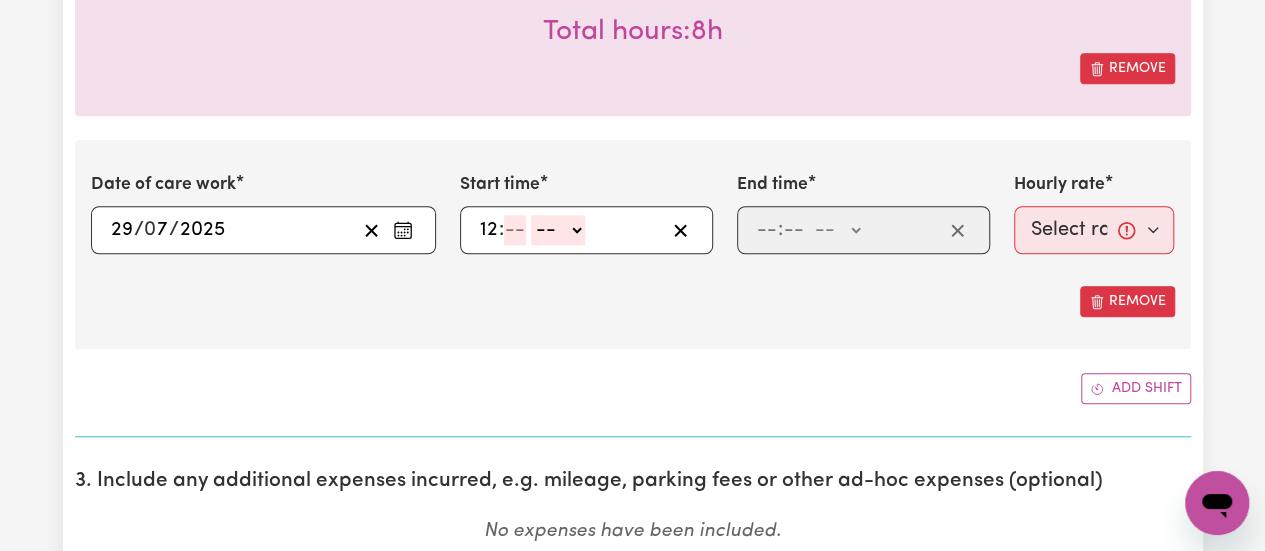type on "12" 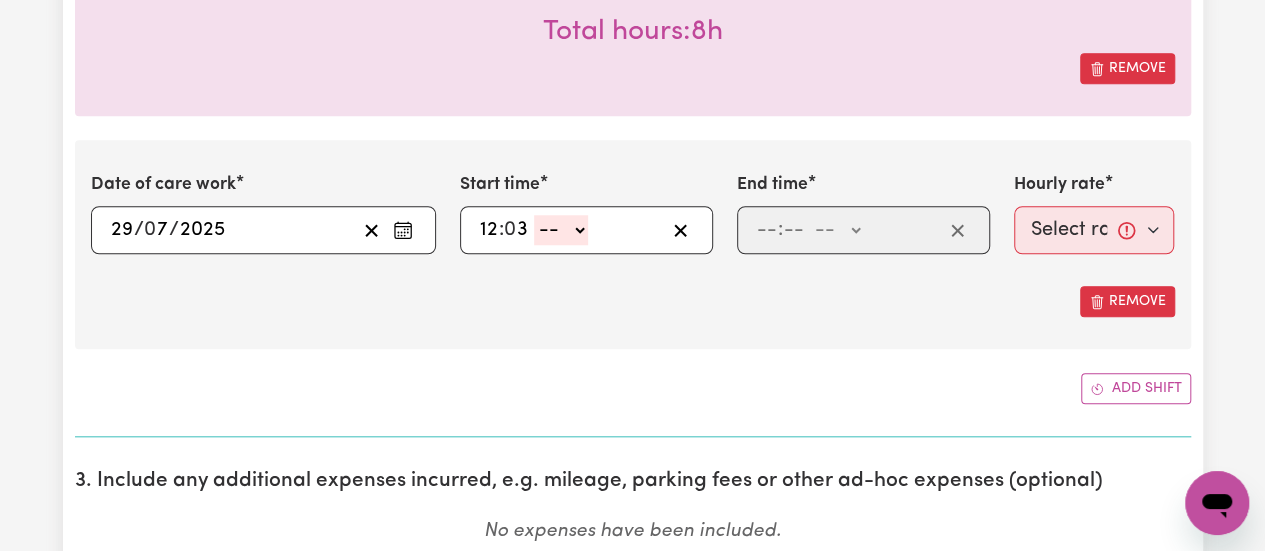 type on "3" 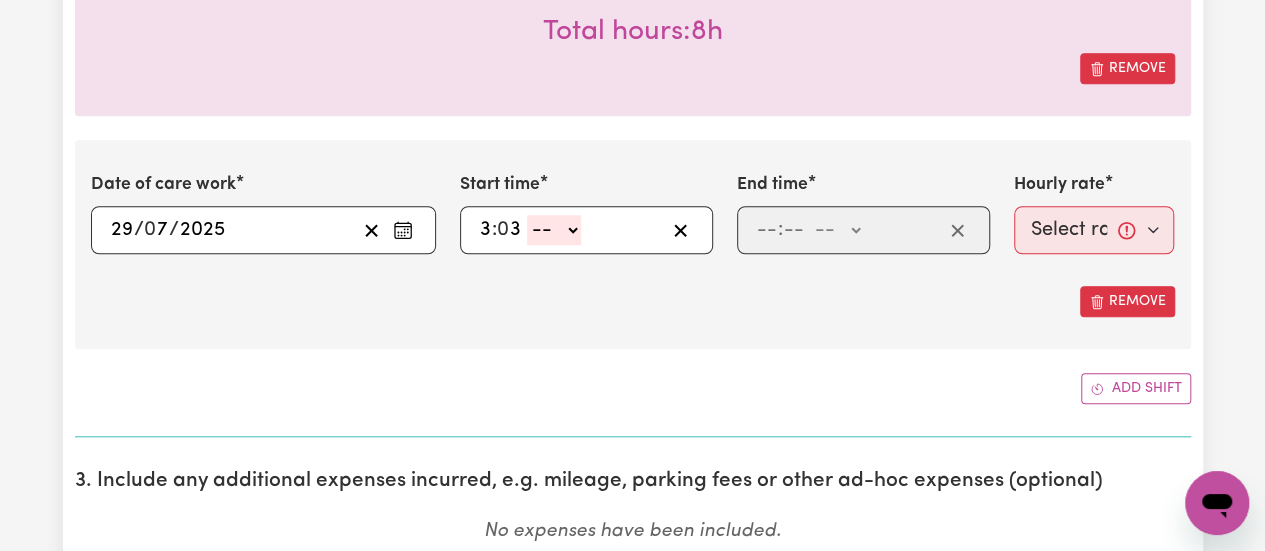 type on "3" 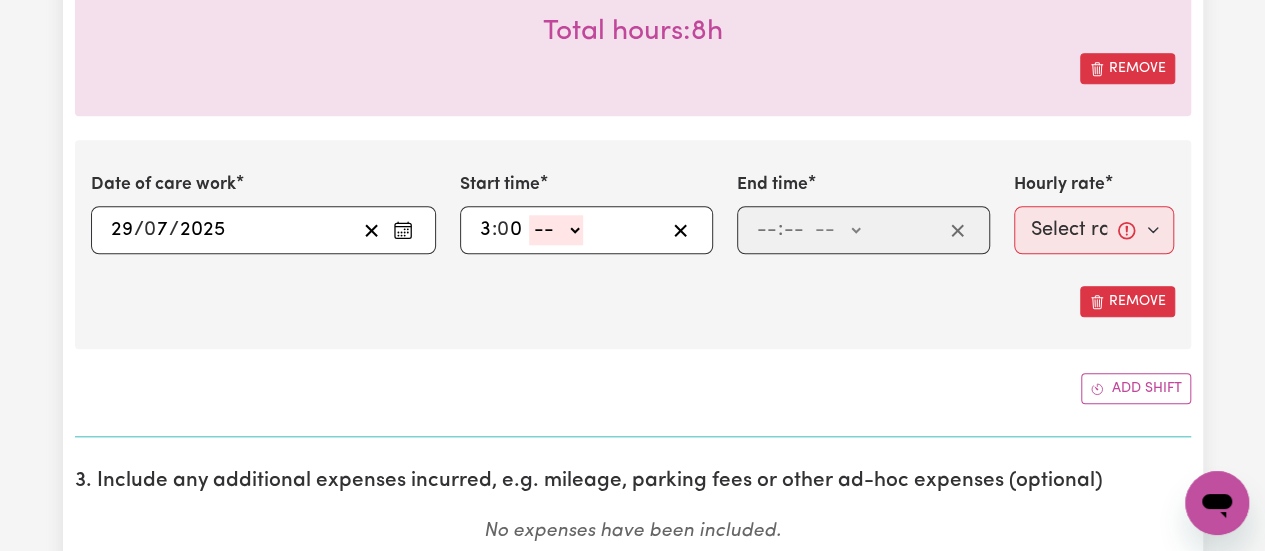 type on "0" 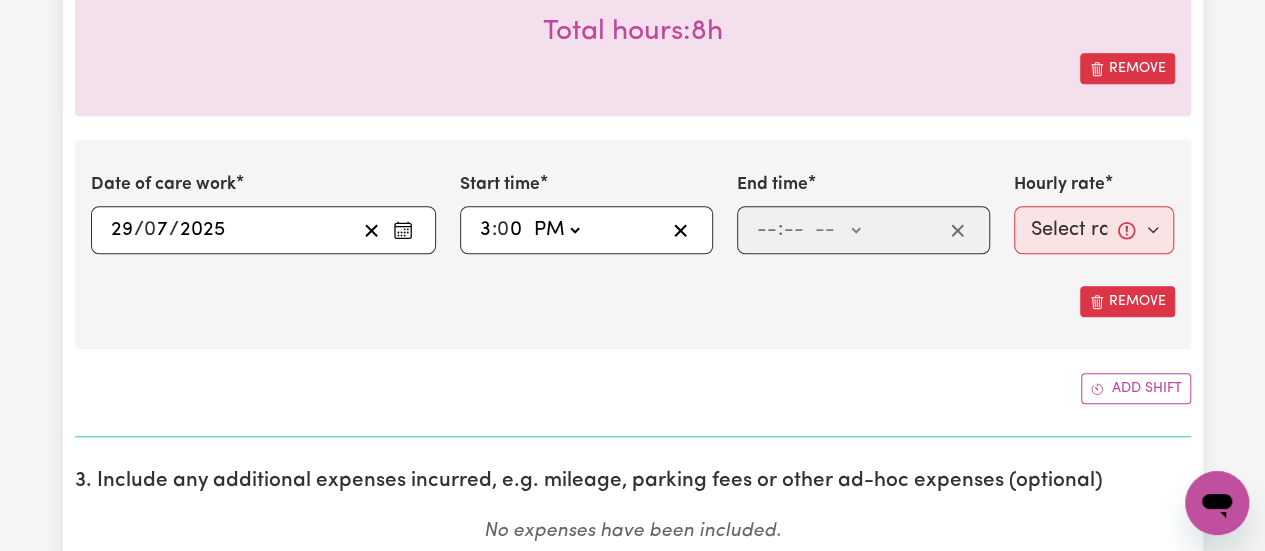 click on "-- AM PM" 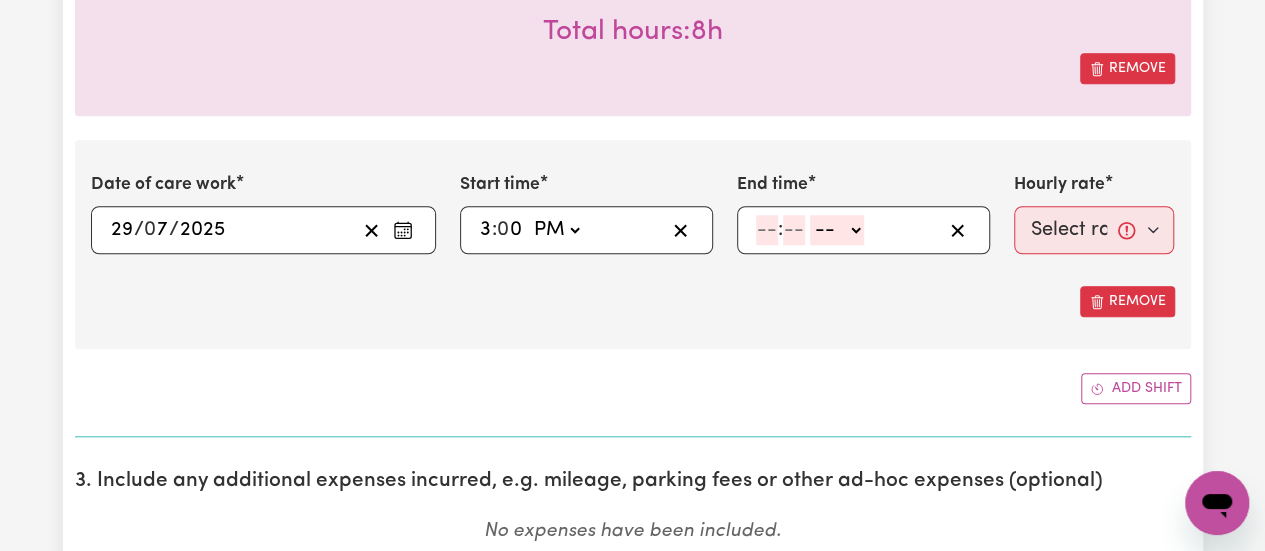 click 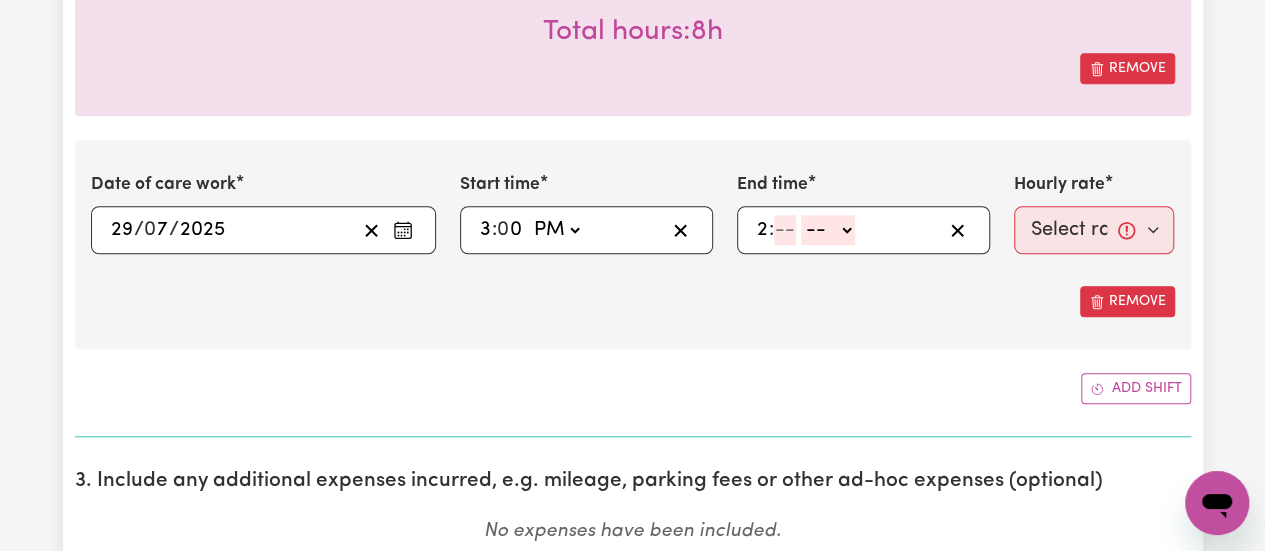 type on "2" 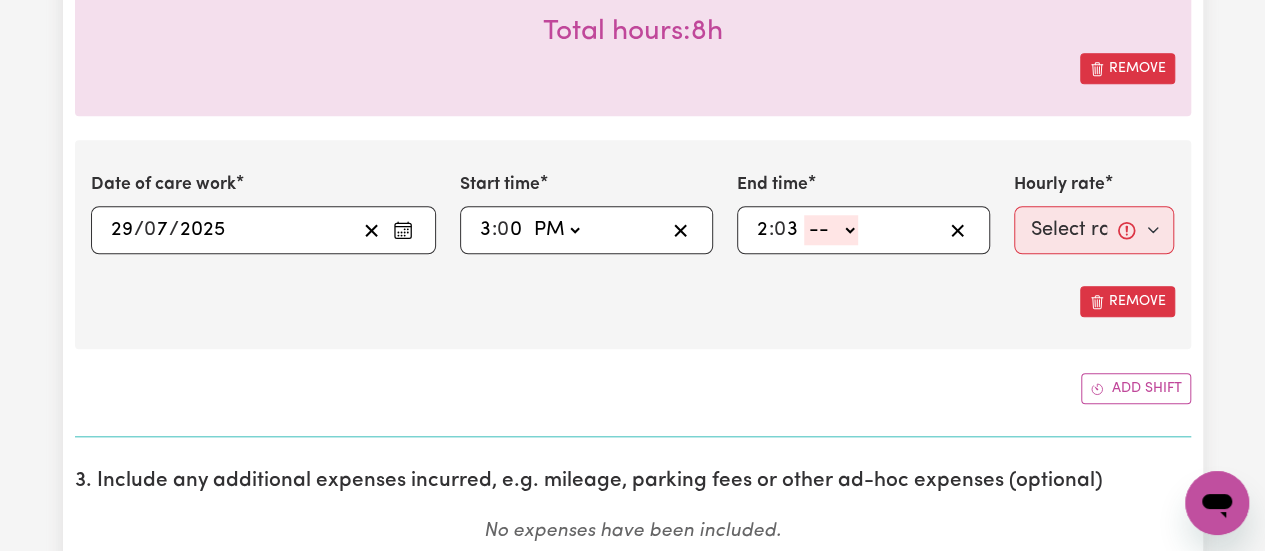 type on "3" 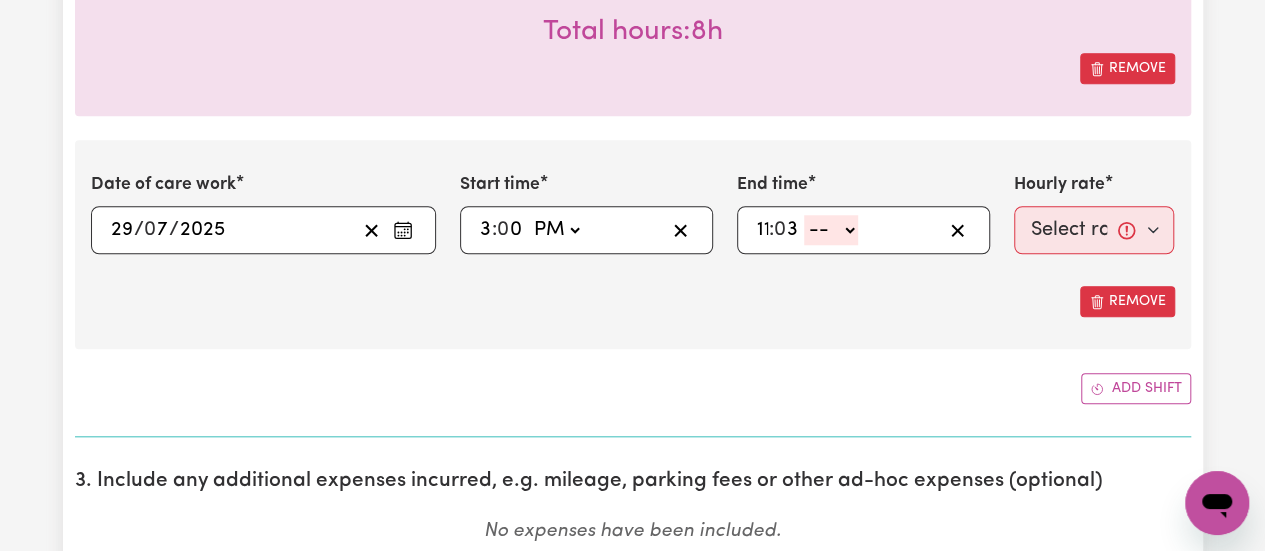 type on "11" 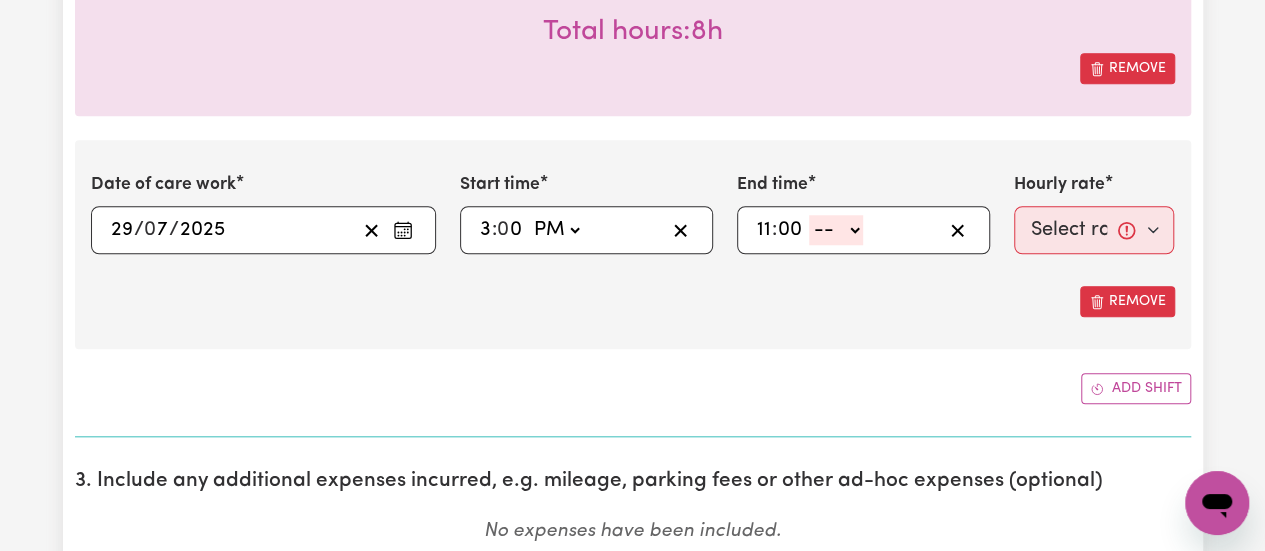 type on "00" 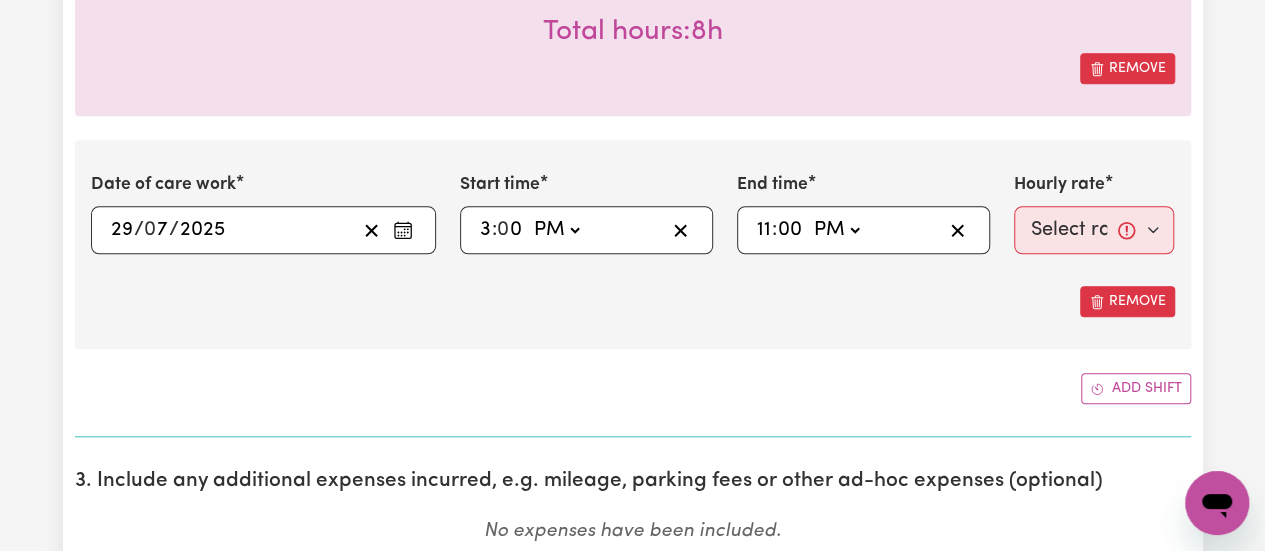 click on "-- AM PM" 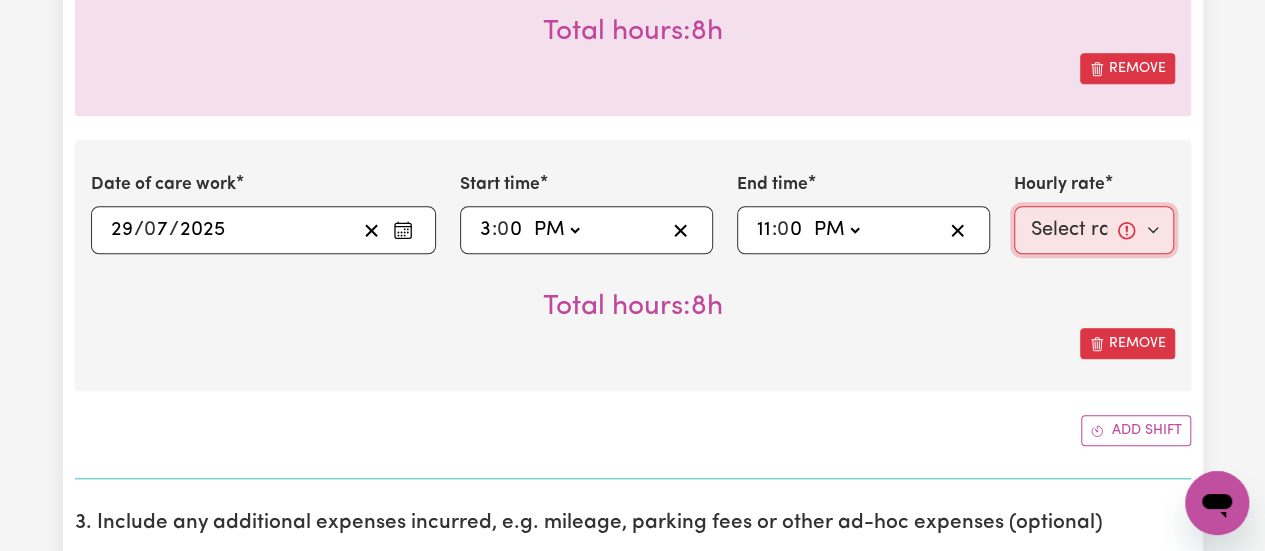 click on "Select rate... $[PRICE] (Weekday) $[PRICE] (Saturday) $[PRICE] (Sunday) $[PRICE] (Public Holiday)" at bounding box center (1094, 230) 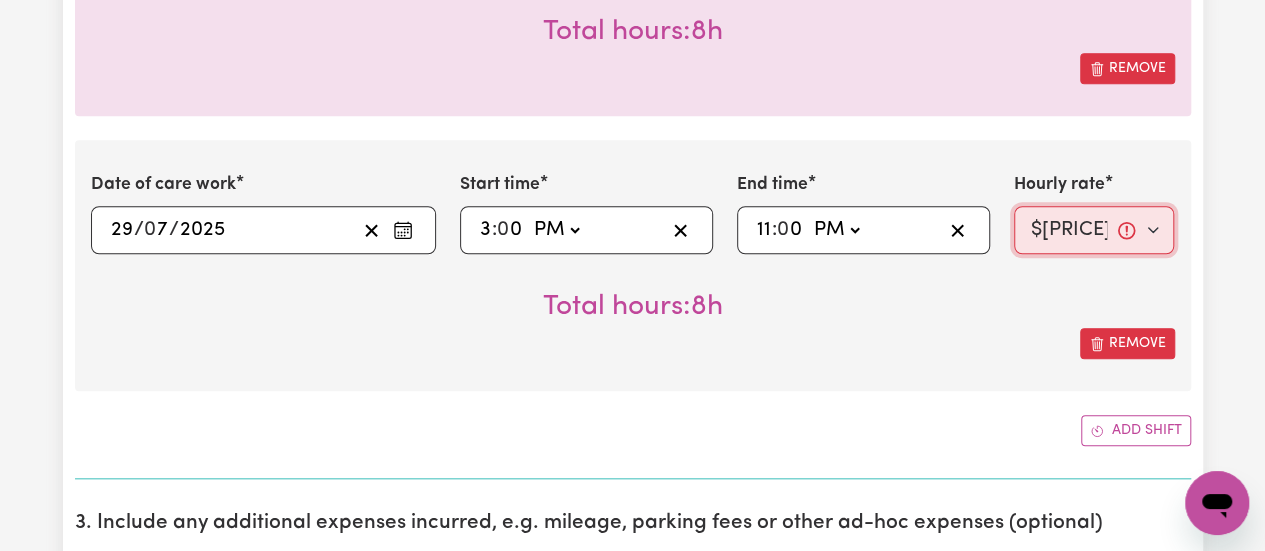 click on "Select rate... $[PRICE] (Weekday) $[PRICE] (Saturday) $[PRICE] (Sunday) $[PRICE] (Public Holiday)" at bounding box center (1094, 230) 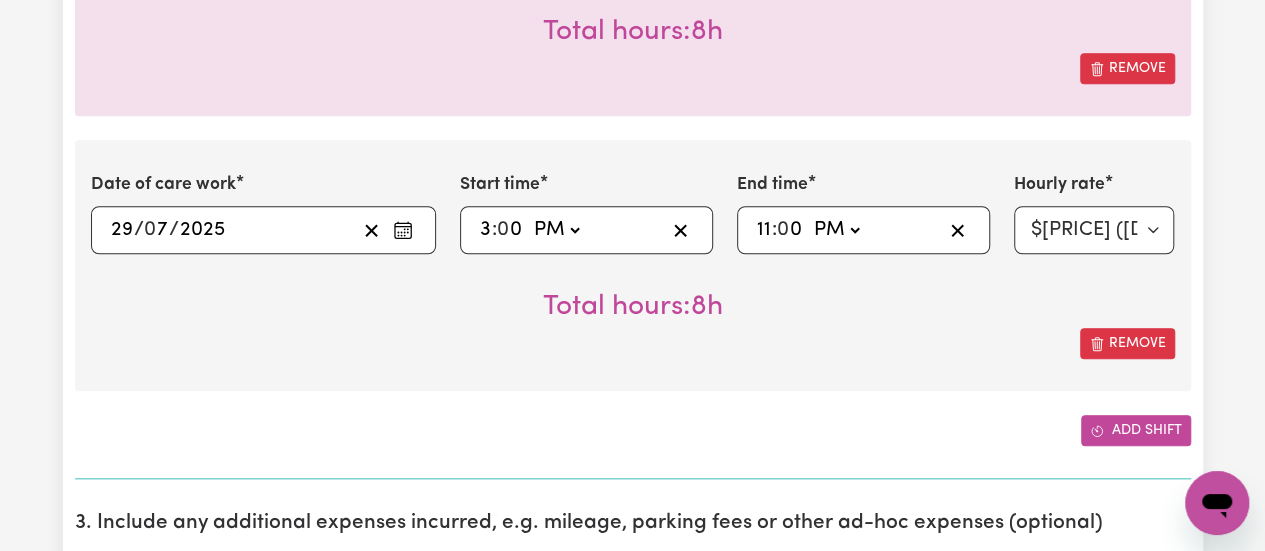 click on "Add shift" at bounding box center [1136, 430] 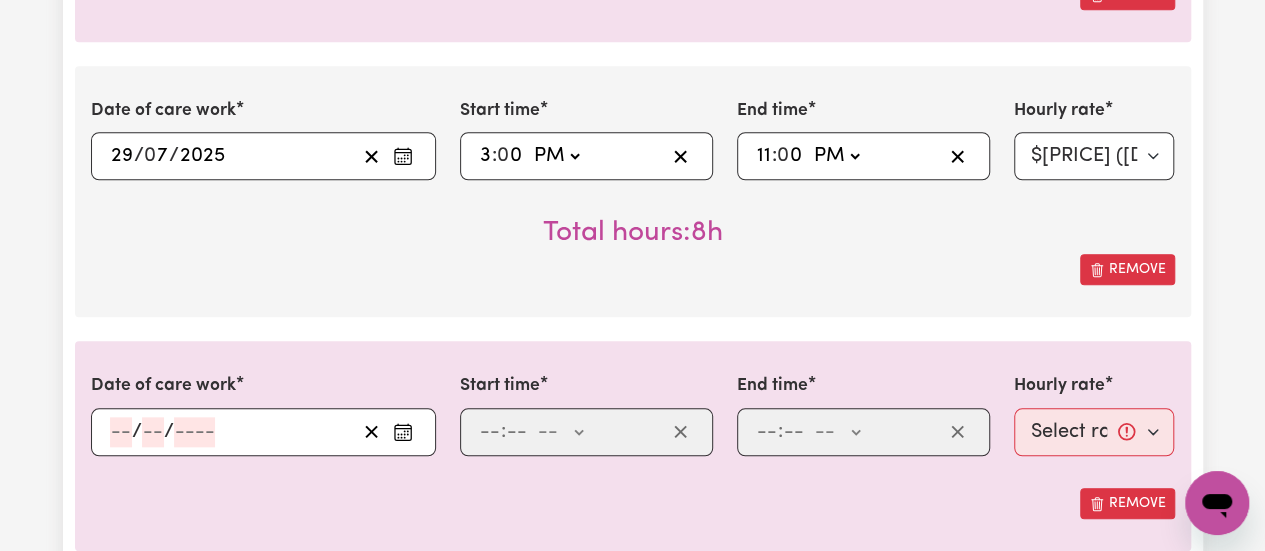 scroll, scrollTop: 900, scrollLeft: 0, axis: vertical 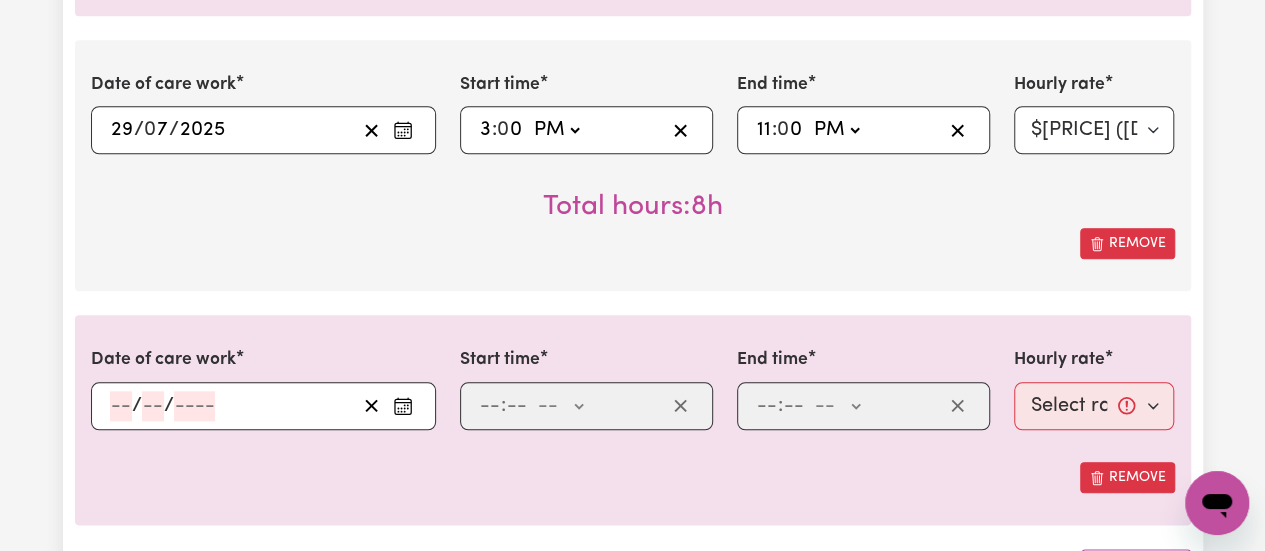 click 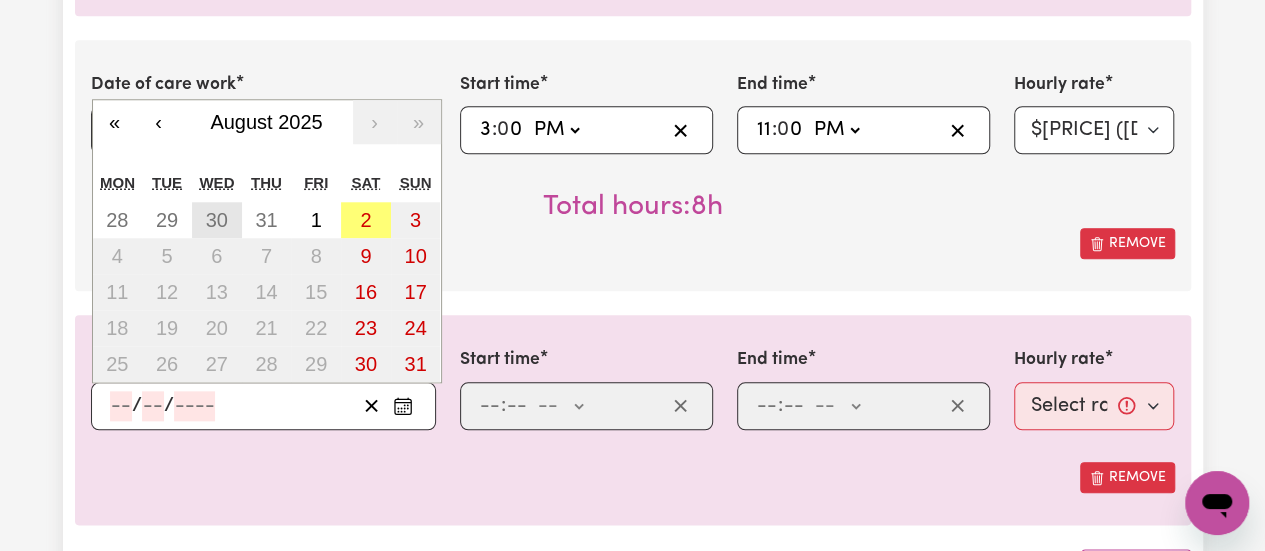 click on "30" at bounding box center (217, 220) 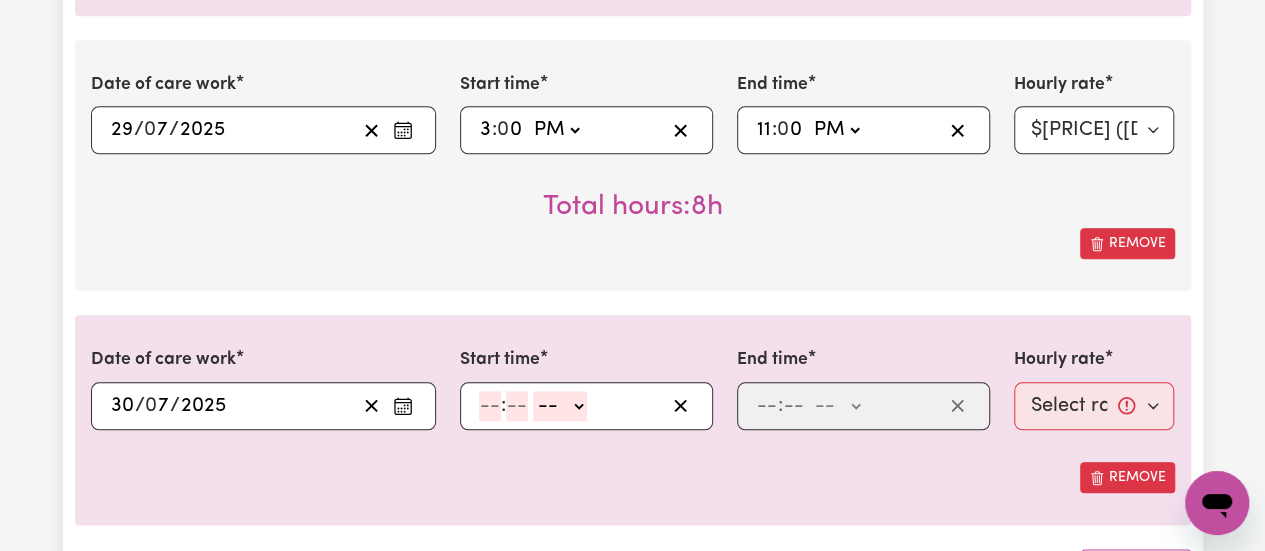 click 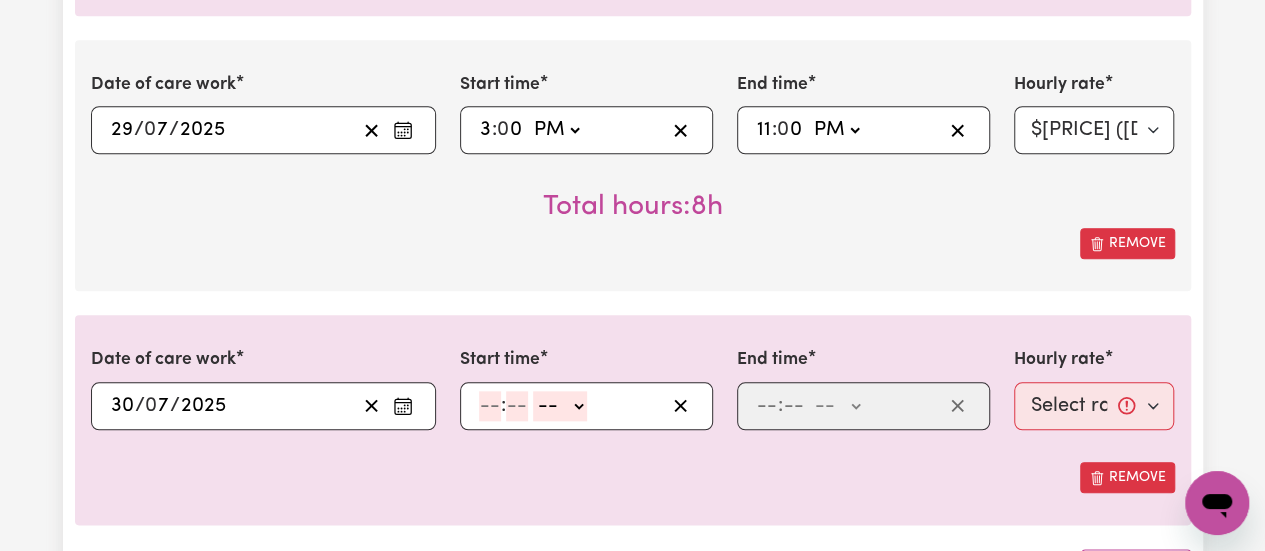 type on "1" 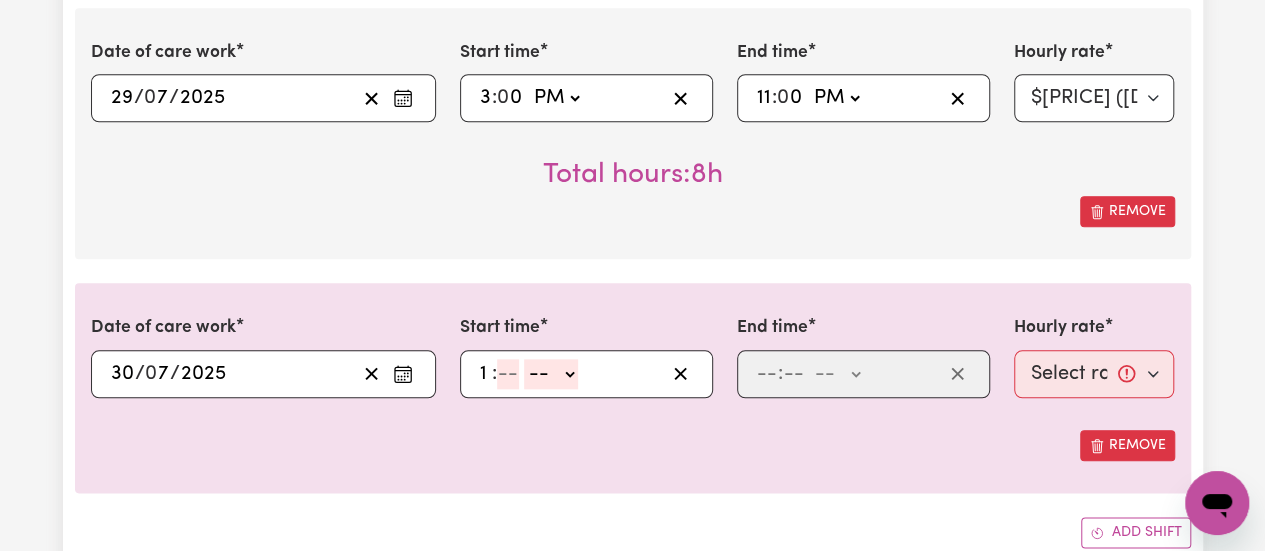 scroll, scrollTop: 1000, scrollLeft: 0, axis: vertical 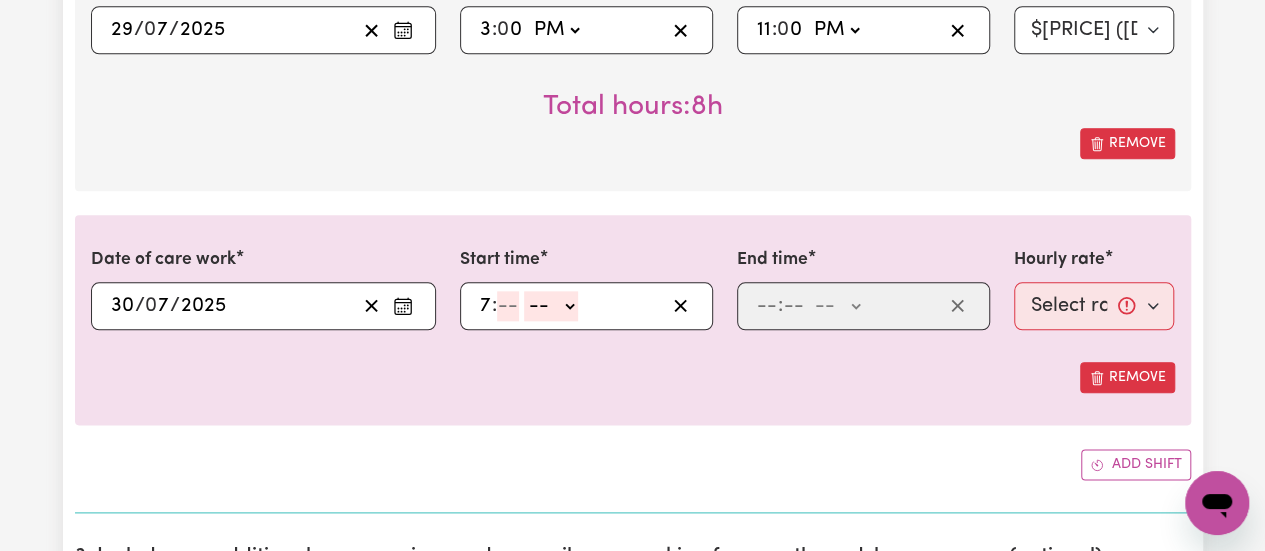 type on "7" 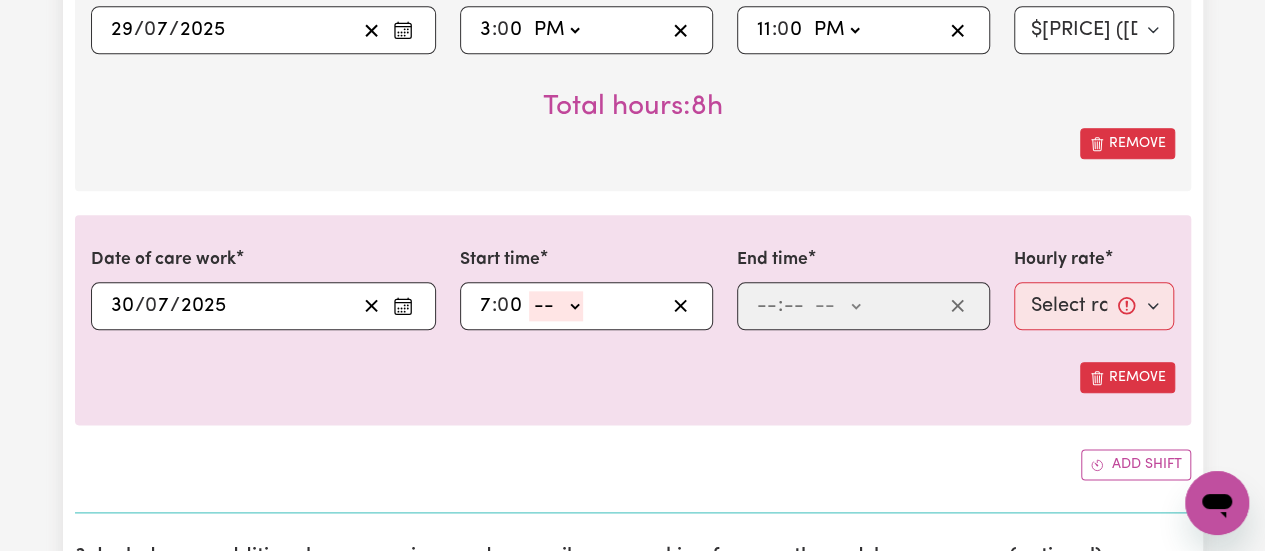 type on "0" 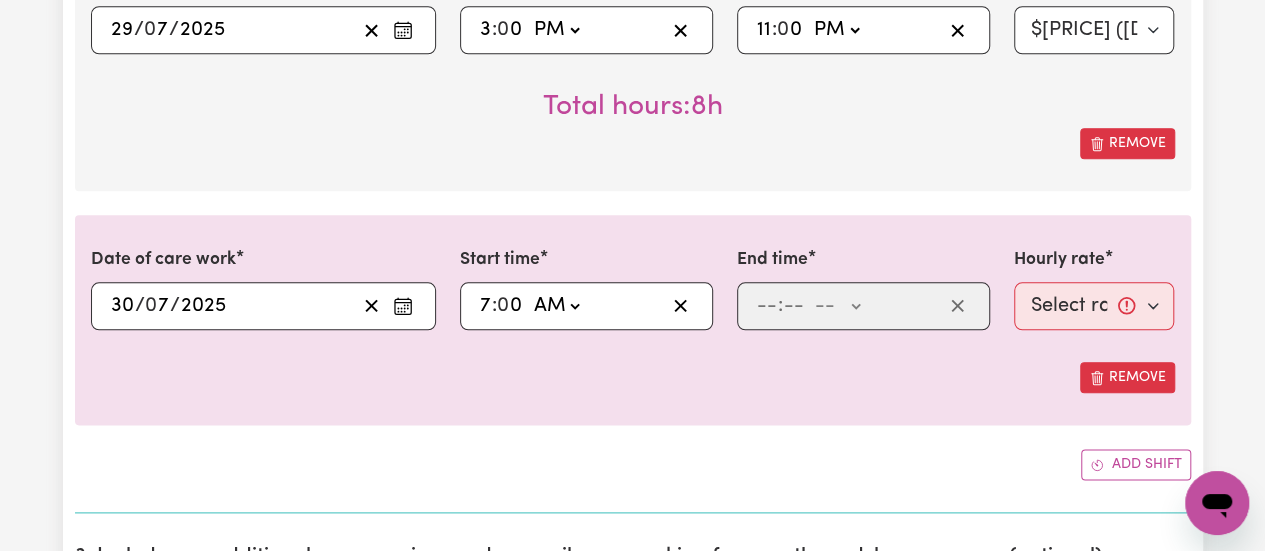 click on "-- AM PM" 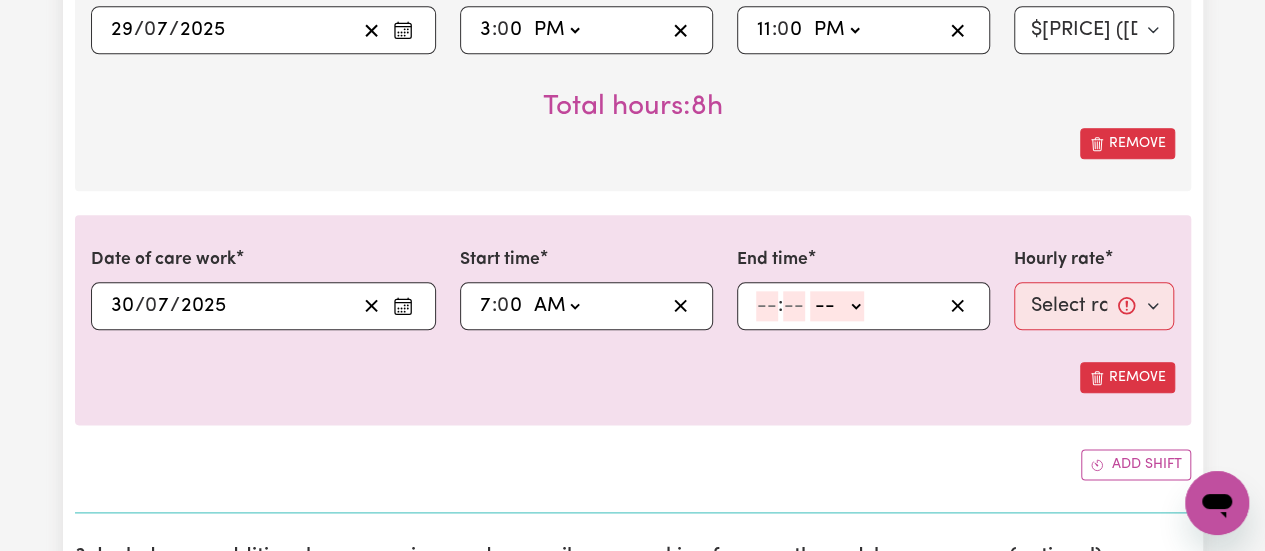 click 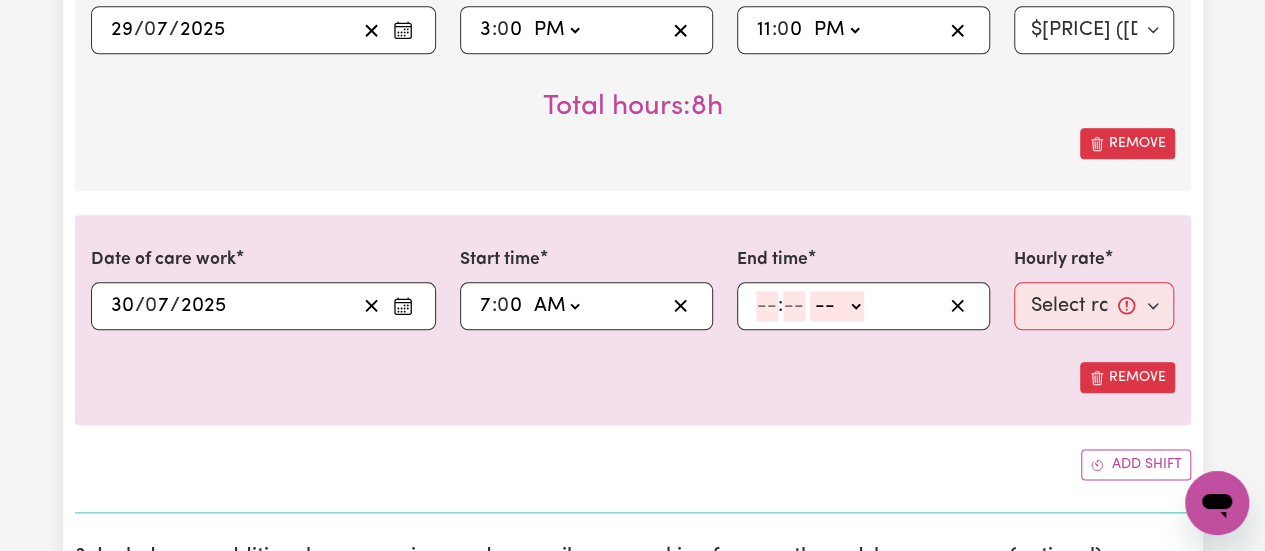 type on "1" 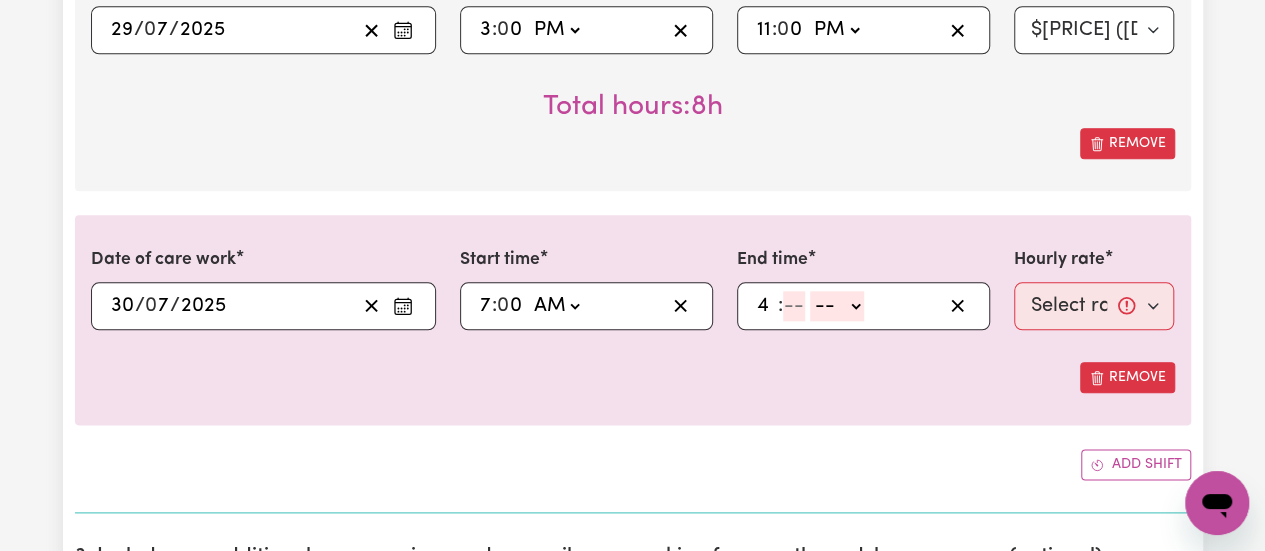 type on "4" 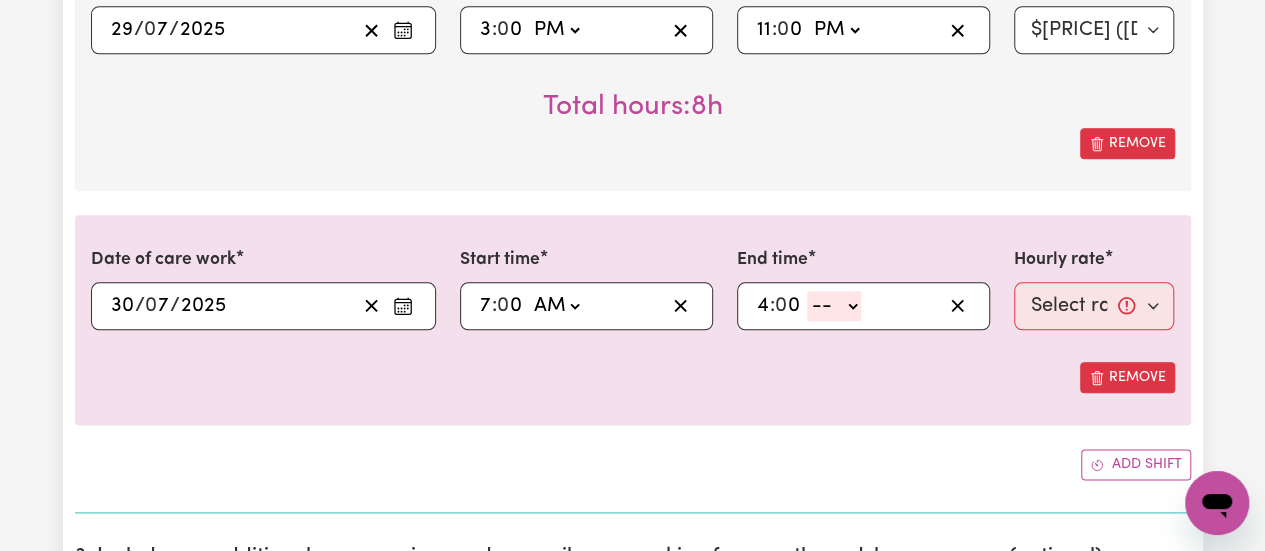 type on "0" 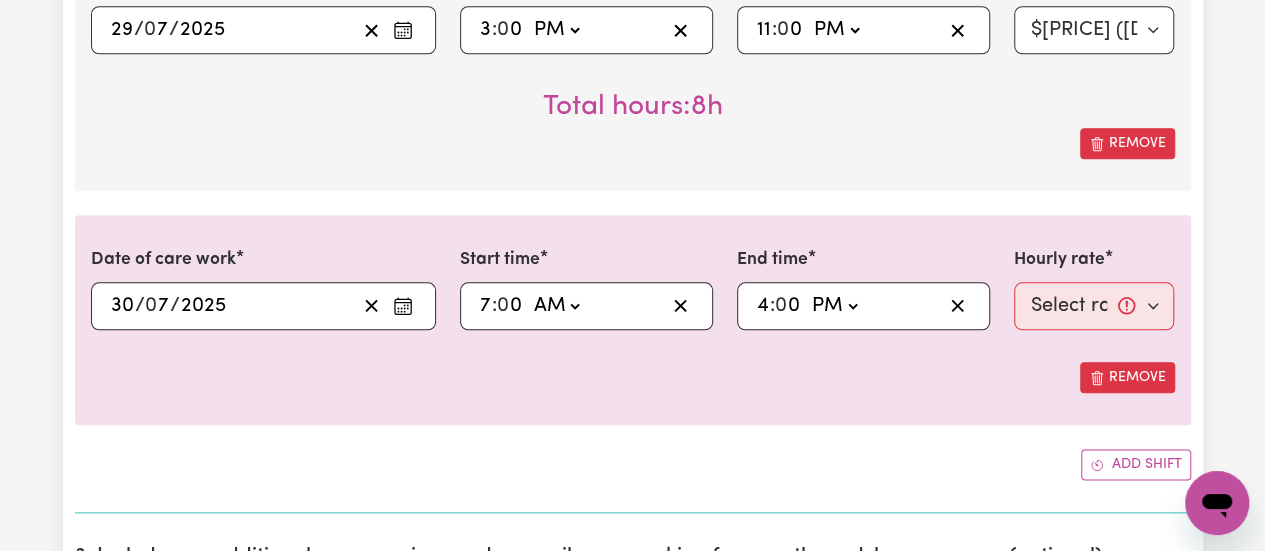 click on "-- AM PM" 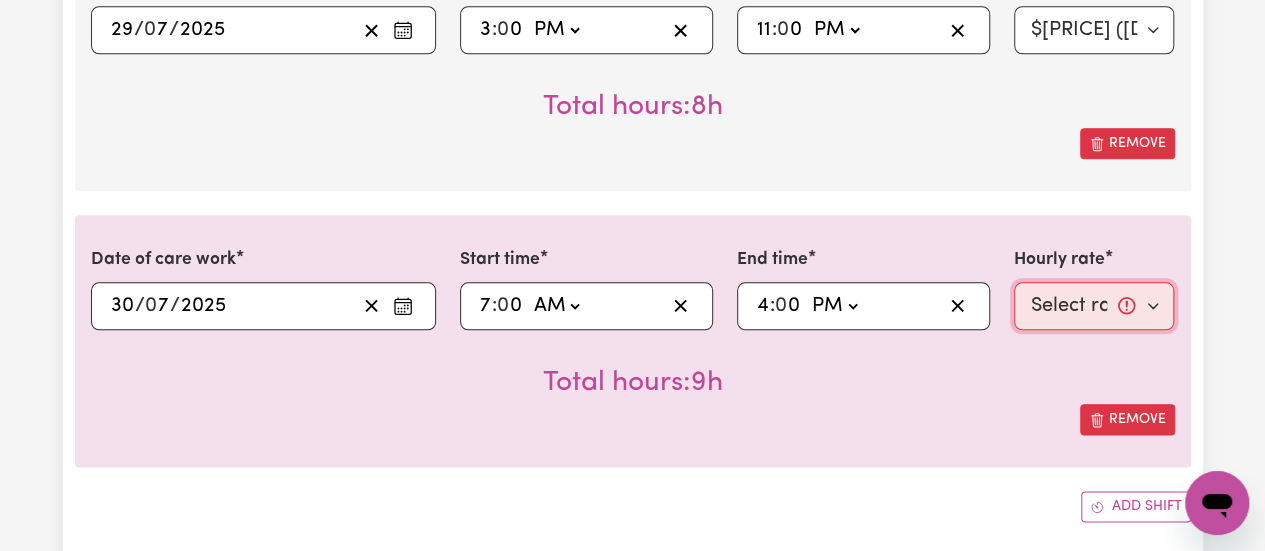 click on "Select rate... $[PRICE] (Weekday) $[PRICE] (Saturday) $[PRICE] (Sunday) $[PRICE] (Public Holiday)" at bounding box center [1094, 306] 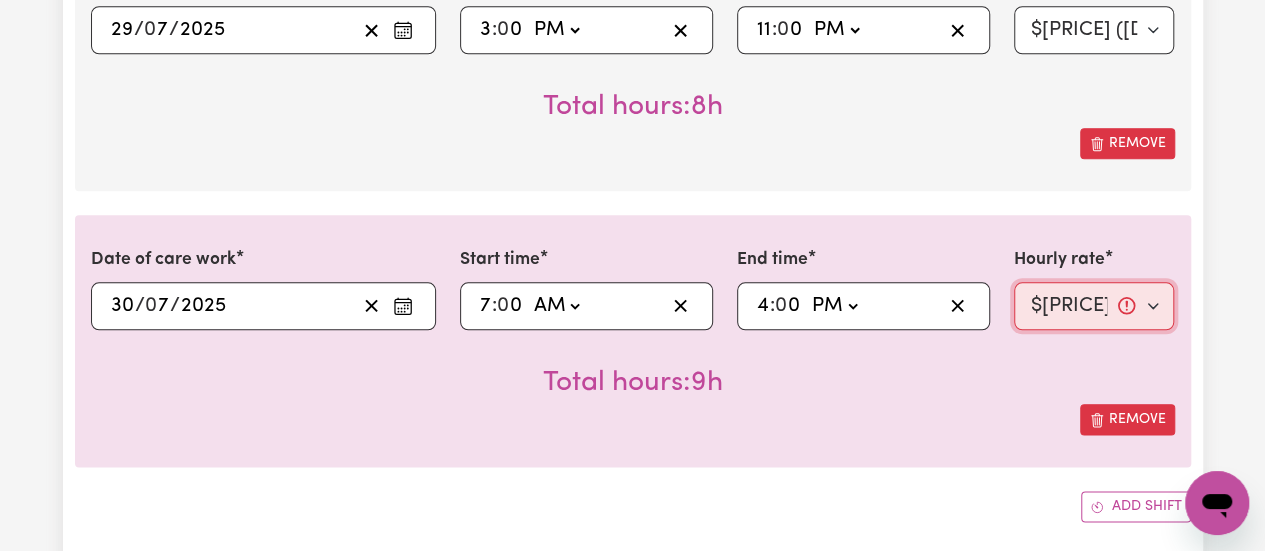click on "Select rate... $[PRICE] (Weekday) $[PRICE] (Saturday) $[PRICE] (Sunday) $[PRICE] (Public Holiday)" at bounding box center [1094, 306] 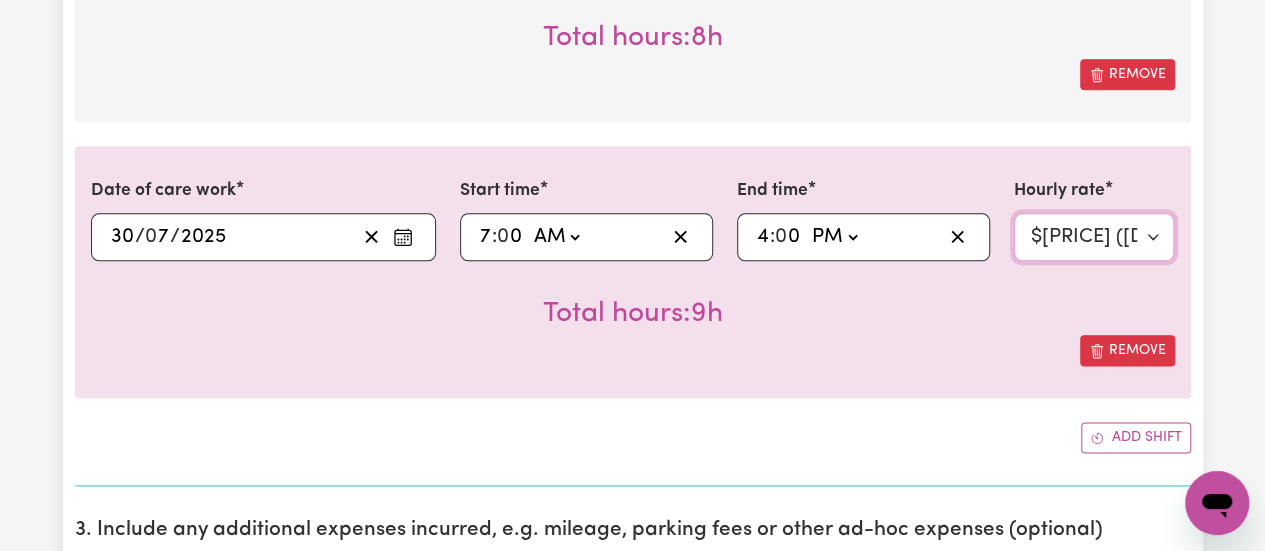 scroll, scrollTop: 1100, scrollLeft: 0, axis: vertical 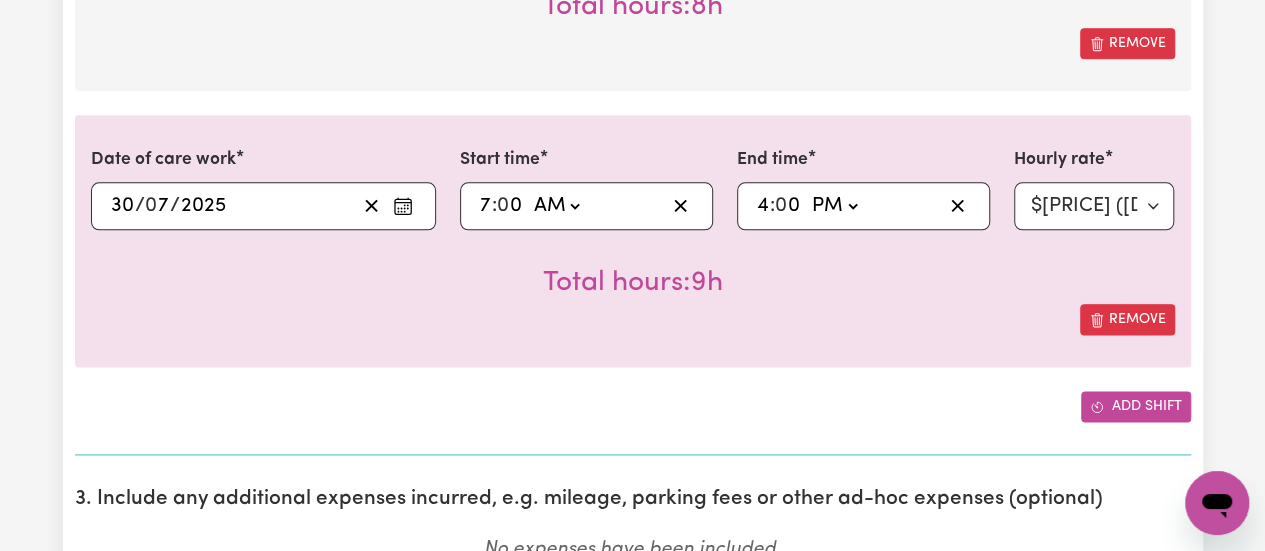 click on "Add shift" at bounding box center [1136, 406] 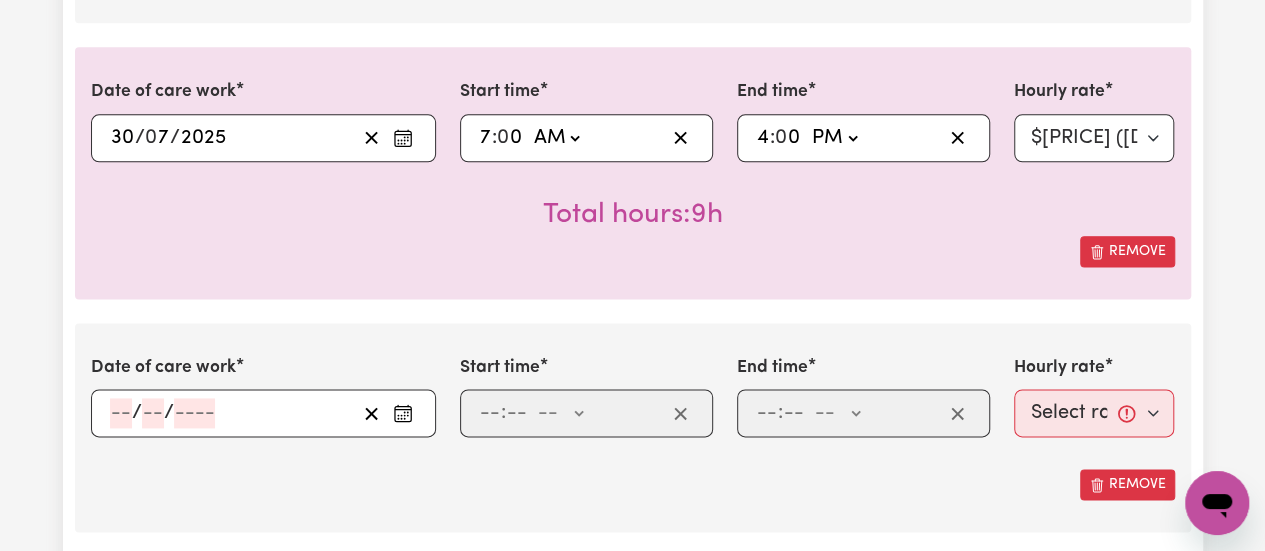 scroll, scrollTop: 1200, scrollLeft: 0, axis: vertical 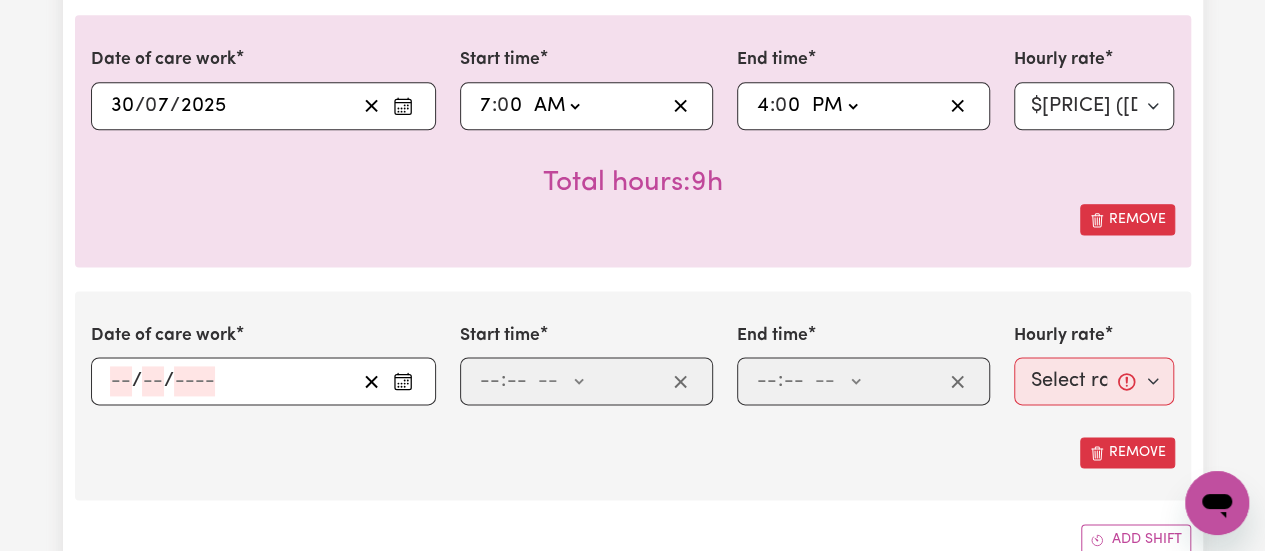 drag, startPoint x: 118, startPoint y: 373, endPoint x: 148, endPoint y: 373, distance: 30 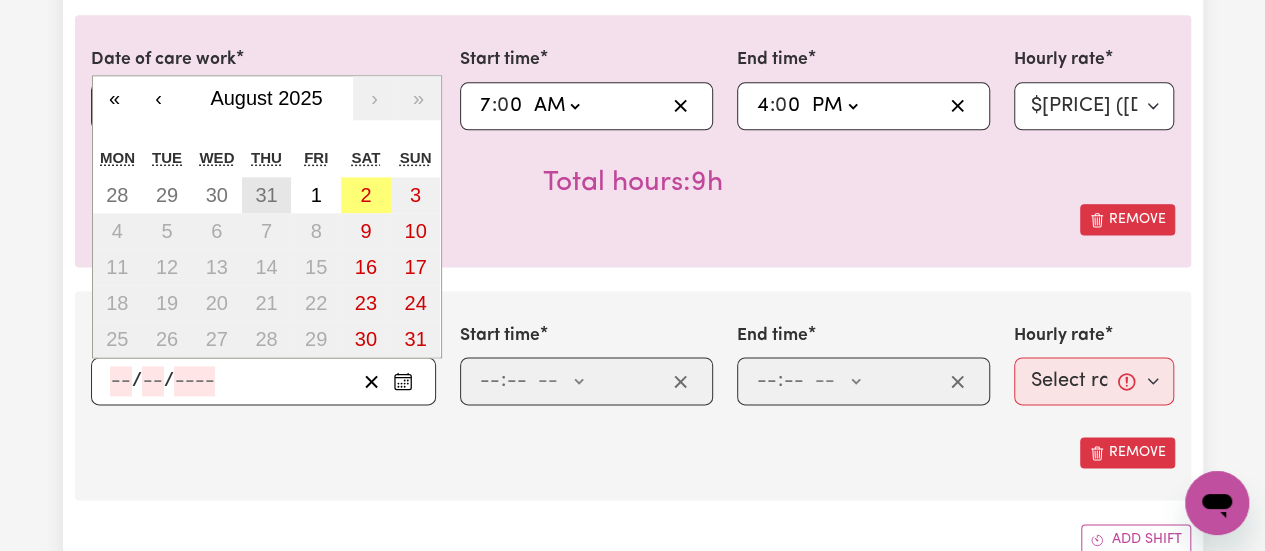 click on "31" at bounding box center [266, 195] 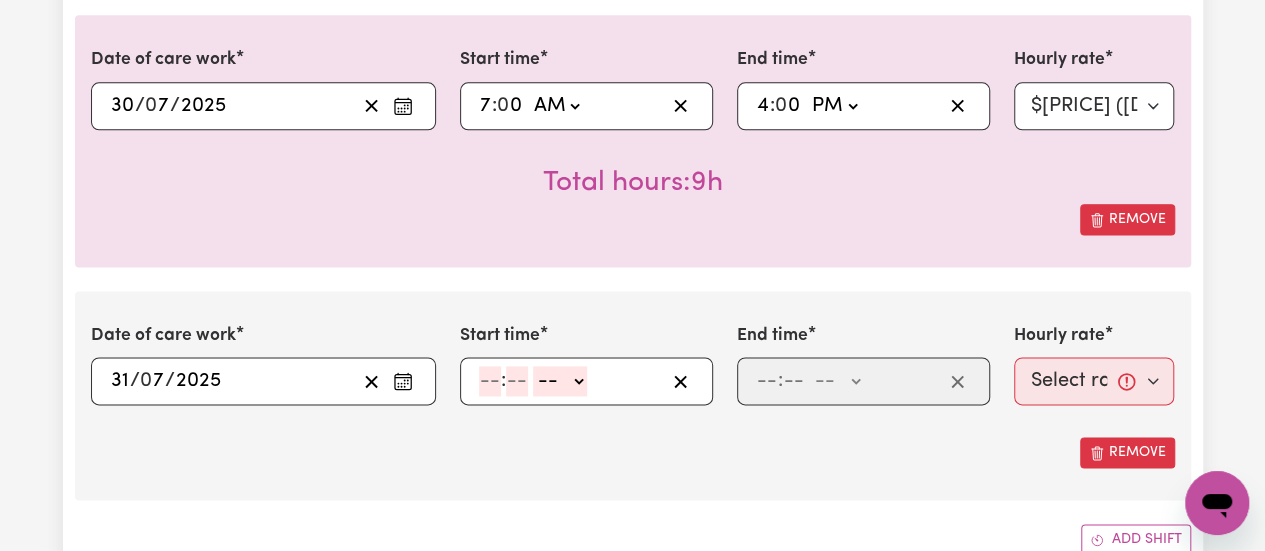 click 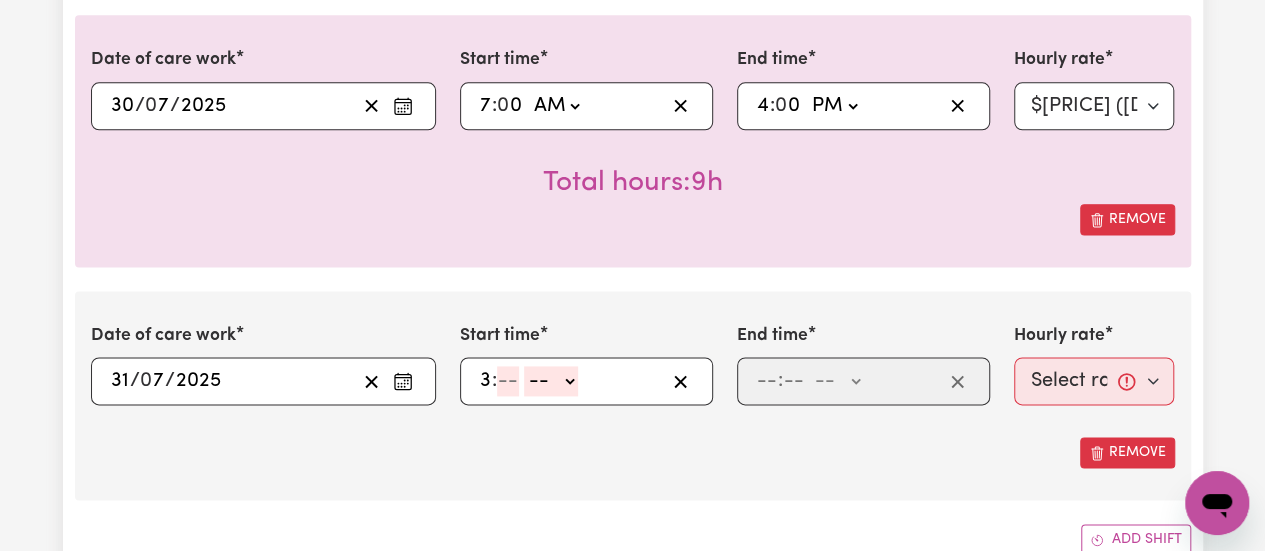 type on "3" 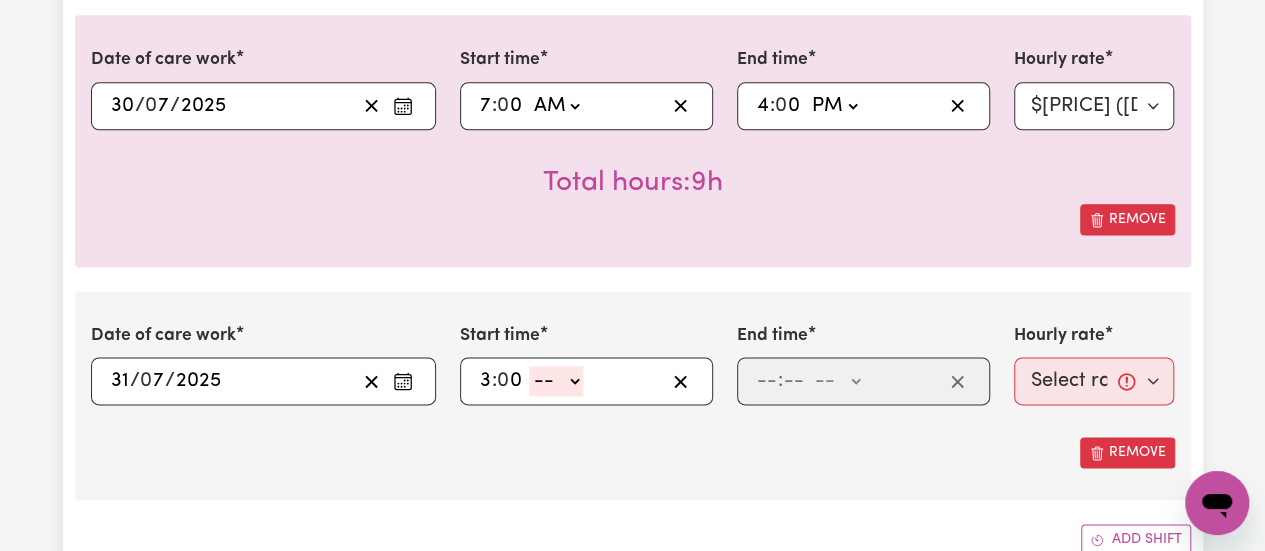 type on "0" 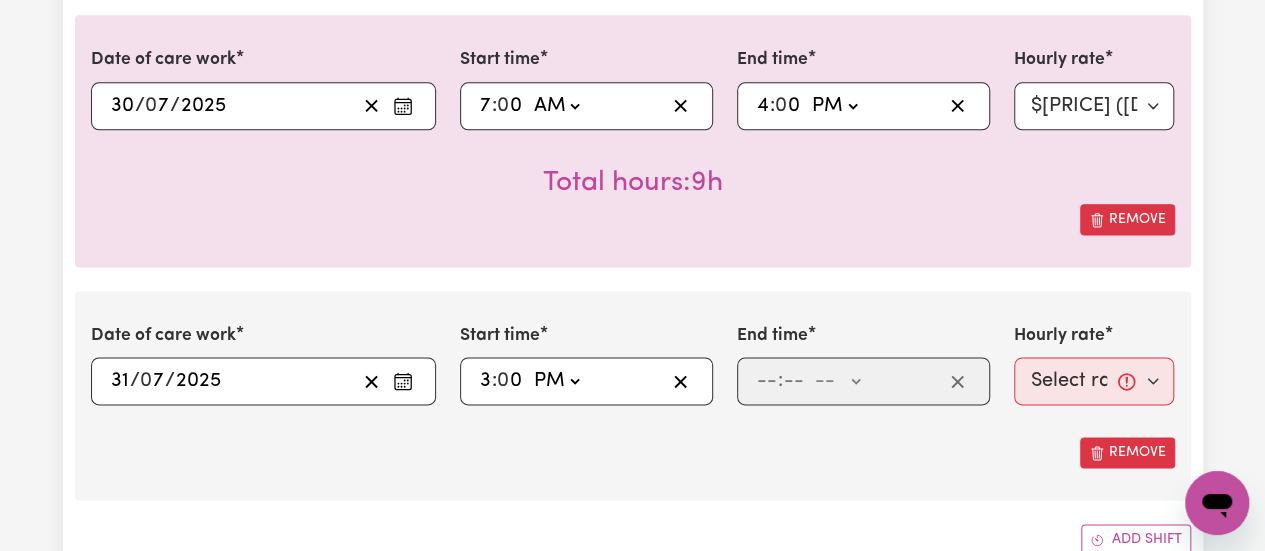 click on "-- AM PM" 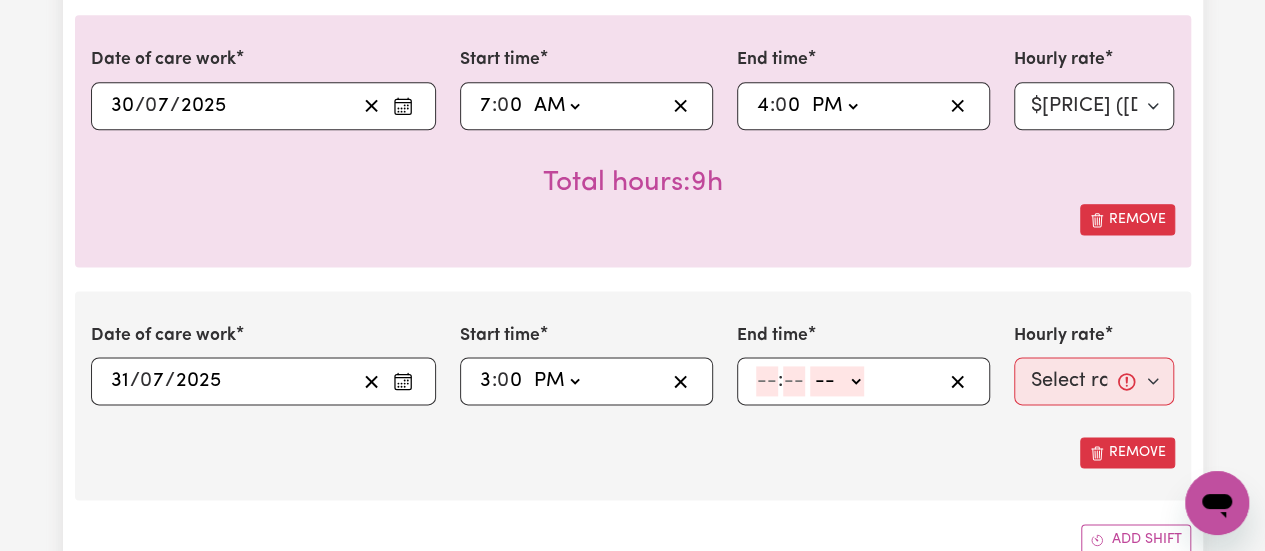 click 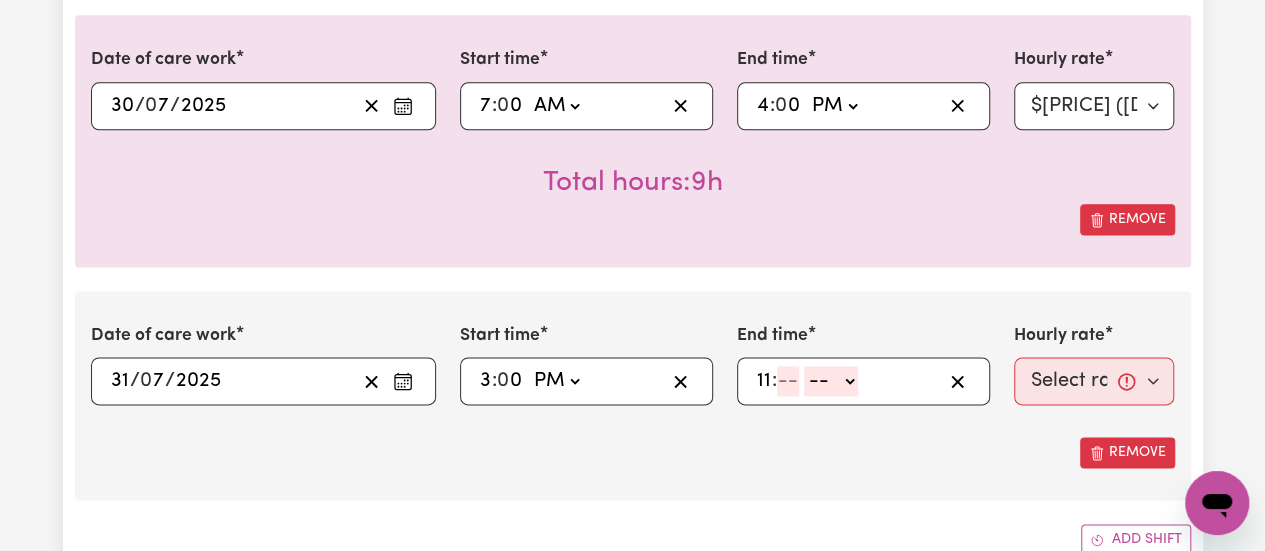 type on "11" 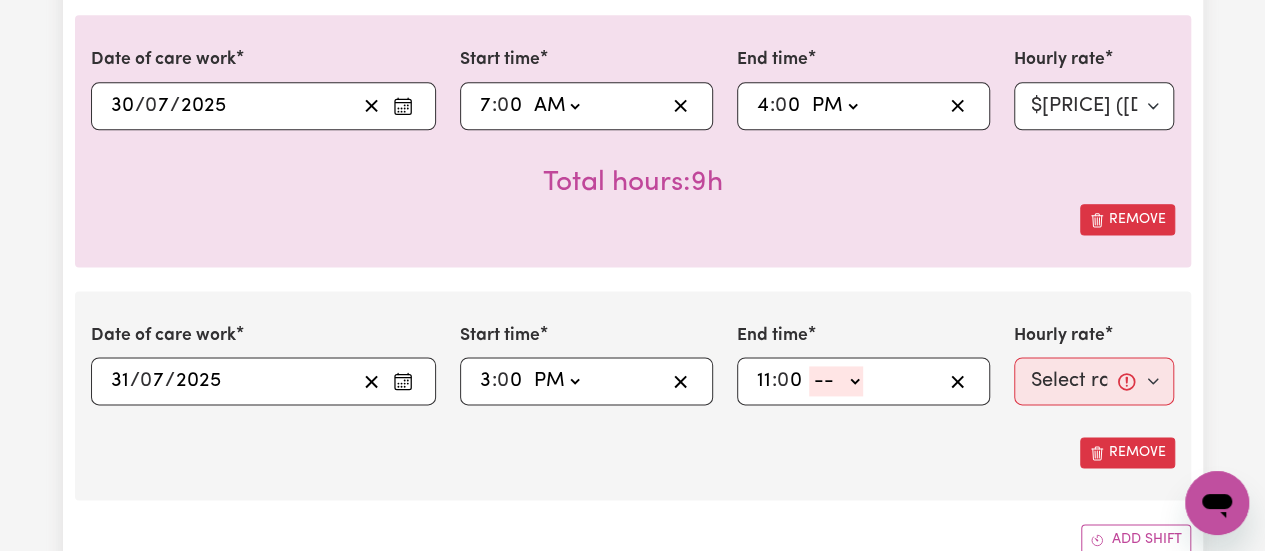 type on "0" 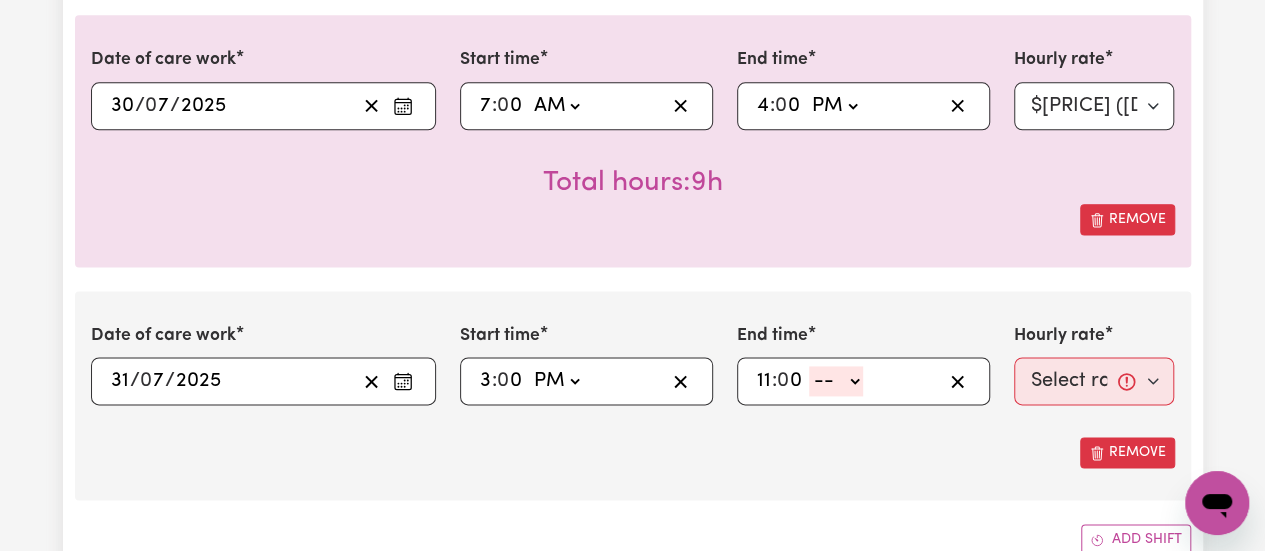 select on "pm" 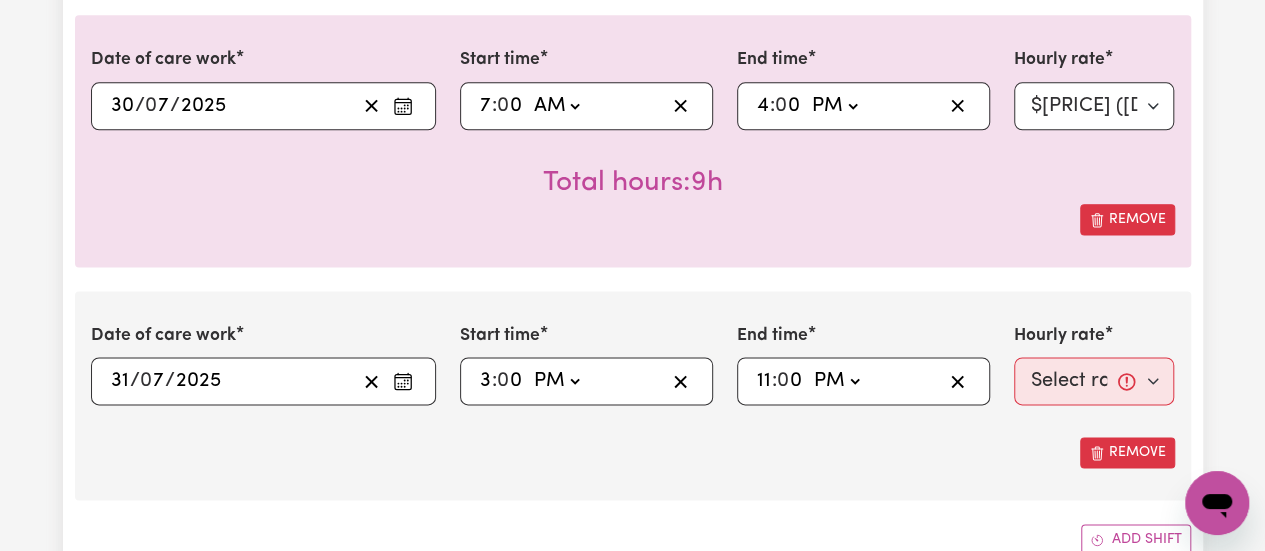 click on "-- AM PM" 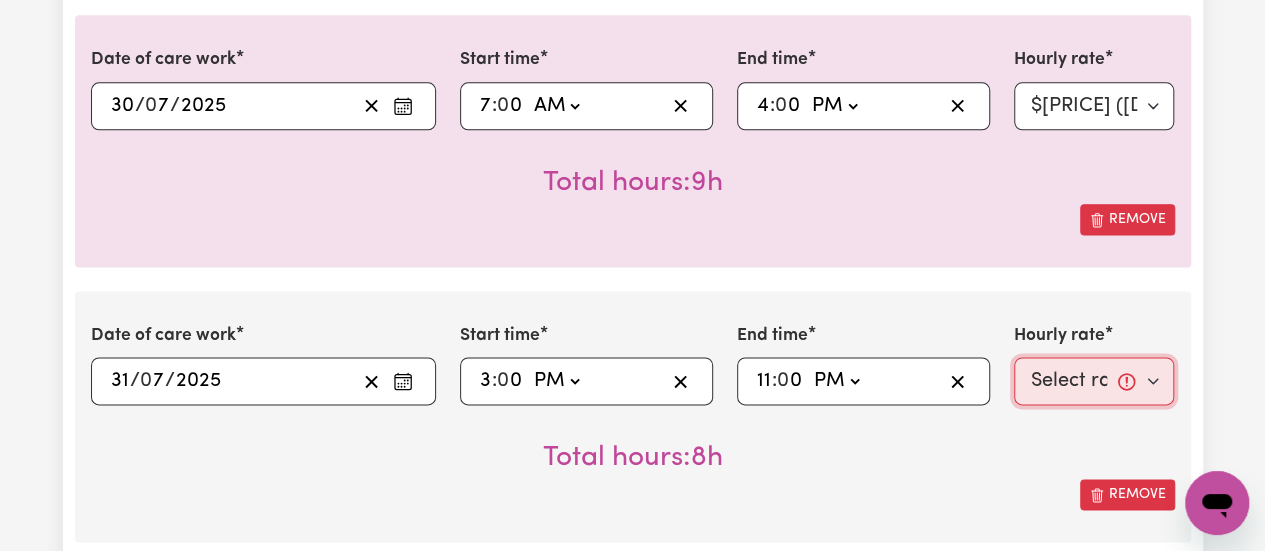 click on "Select rate... $[PRICE] (Weekday) $[PRICE] (Saturday) $[PRICE] (Sunday) $[PRICE] (Public Holiday)" at bounding box center [1094, 381] 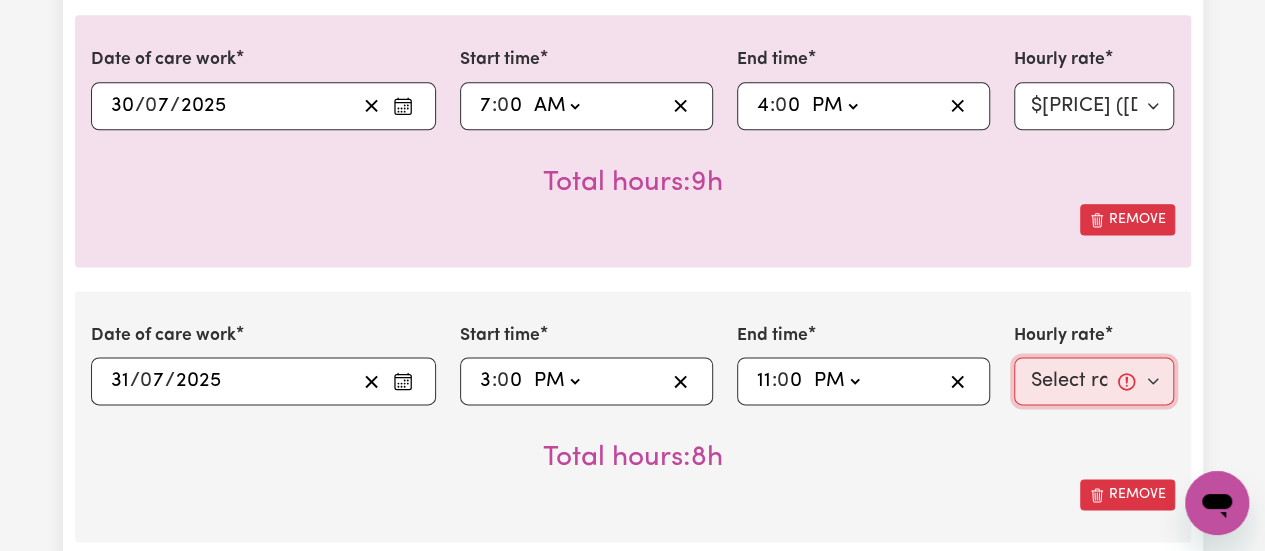 select on "38-Weekday" 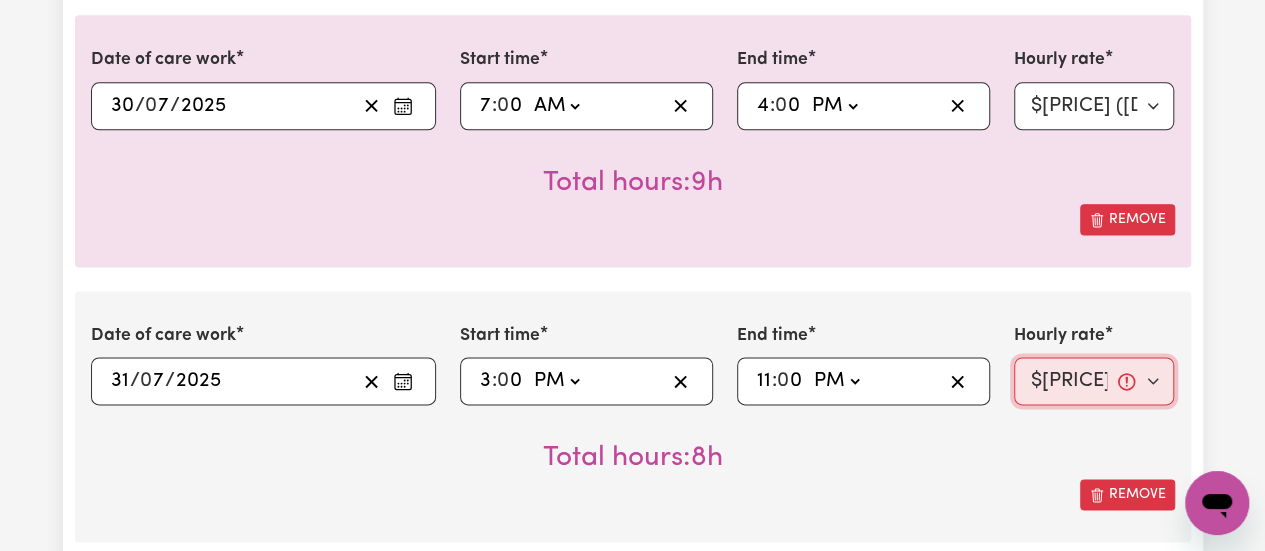 click on "Select rate... $[PRICE] (Weekday) $[PRICE] (Saturday) $[PRICE] (Sunday) $[PRICE] (Public Holiday)" at bounding box center (1094, 381) 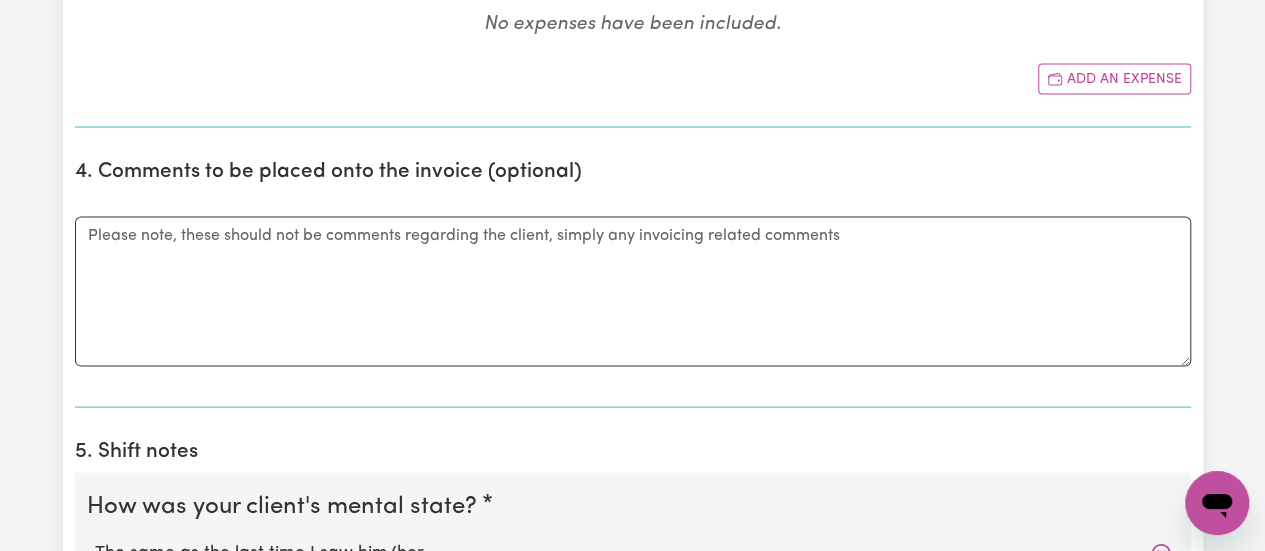 scroll, scrollTop: 2200, scrollLeft: 0, axis: vertical 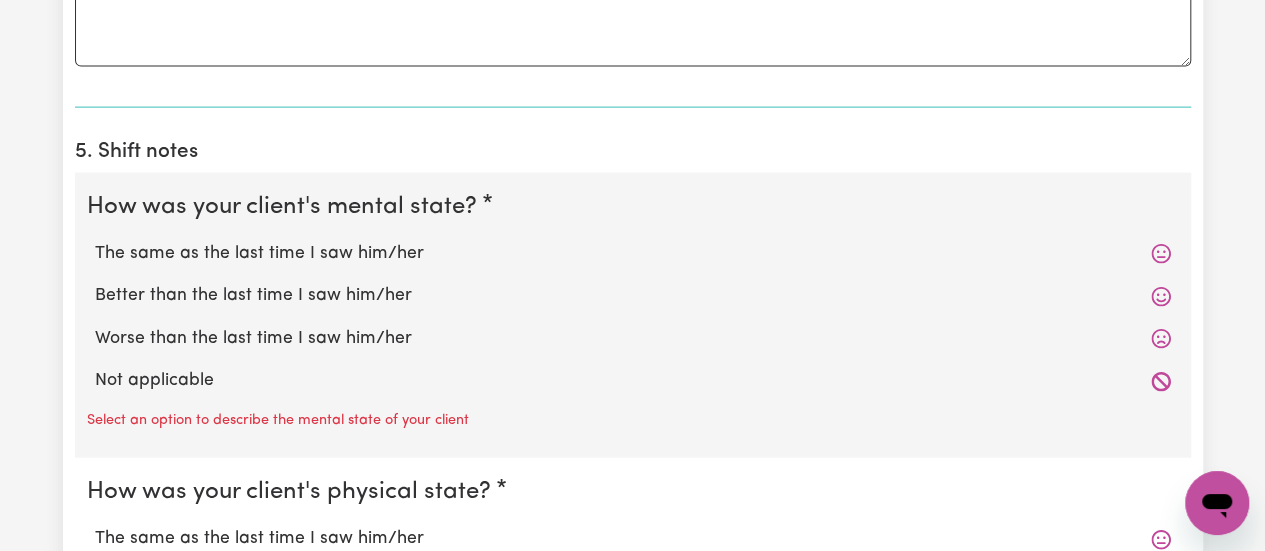 click on "The same as the last time I saw him/her" at bounding box center [633, 254] 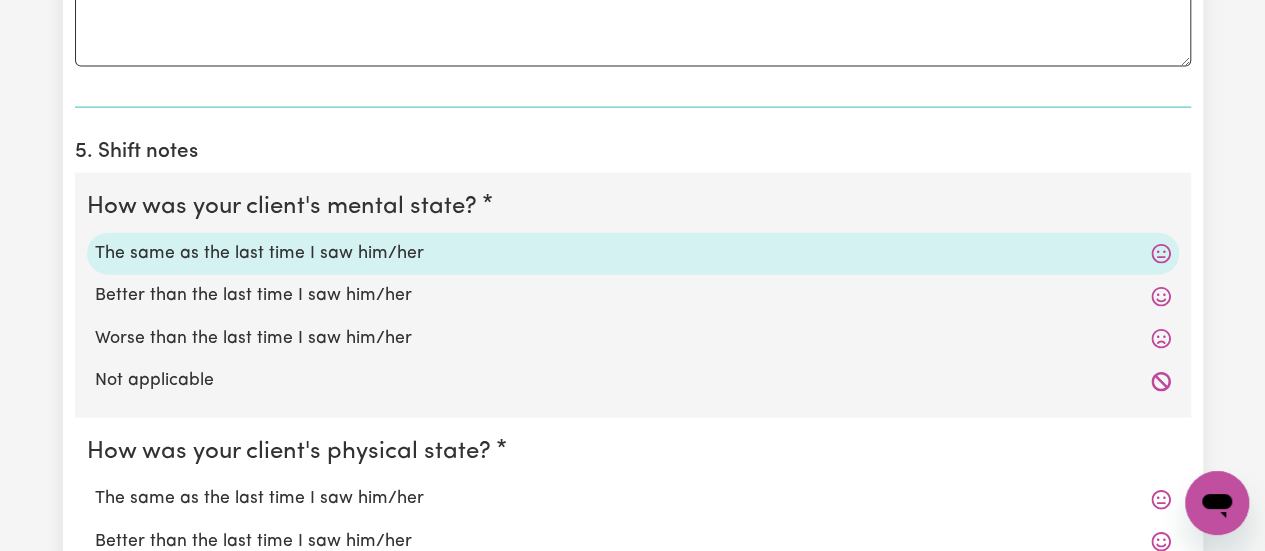 scroll, scrollTop: 2400, scrollLeft: 0, axis: vertical 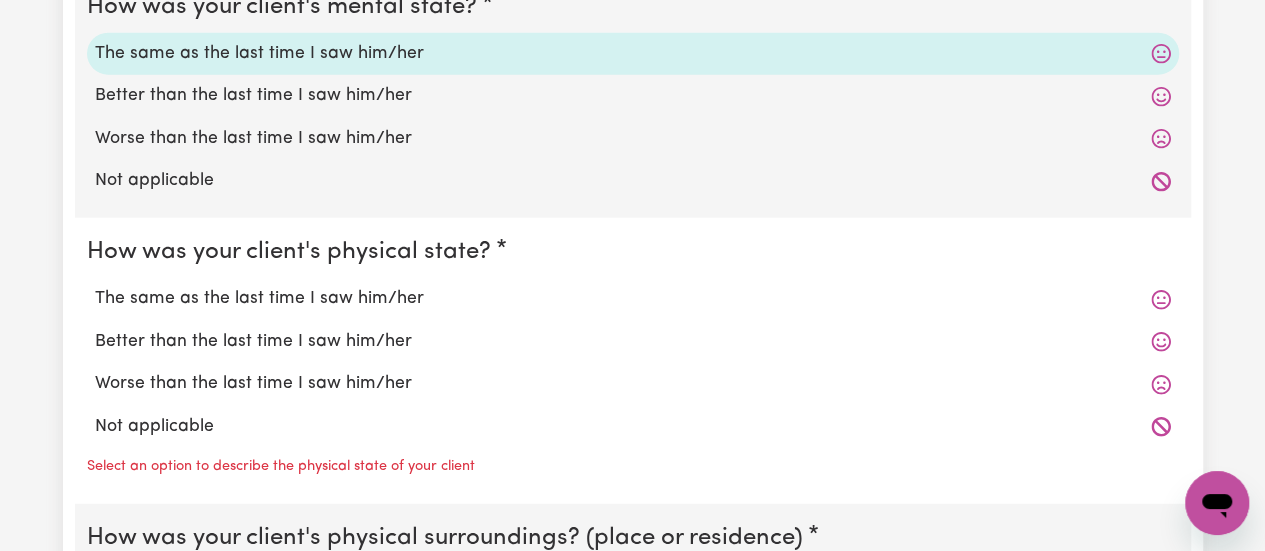 click on "The same as the last time I saw him/her" at bounding box center (633, 299) 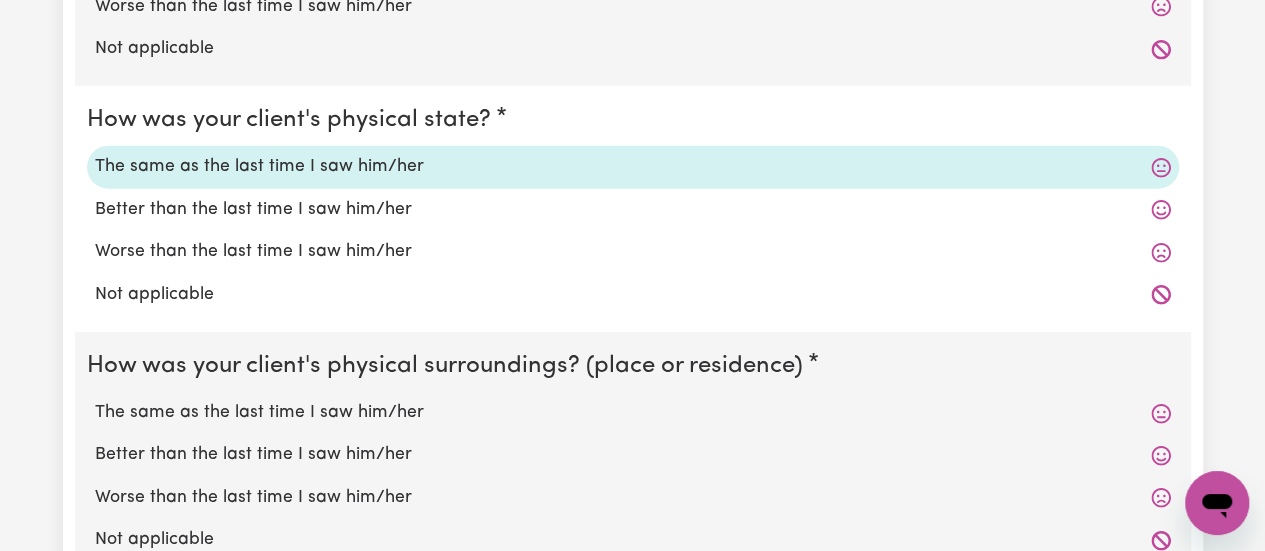 scroll, scrollTop: 2600, scrollLeft: 0, axis: vertical 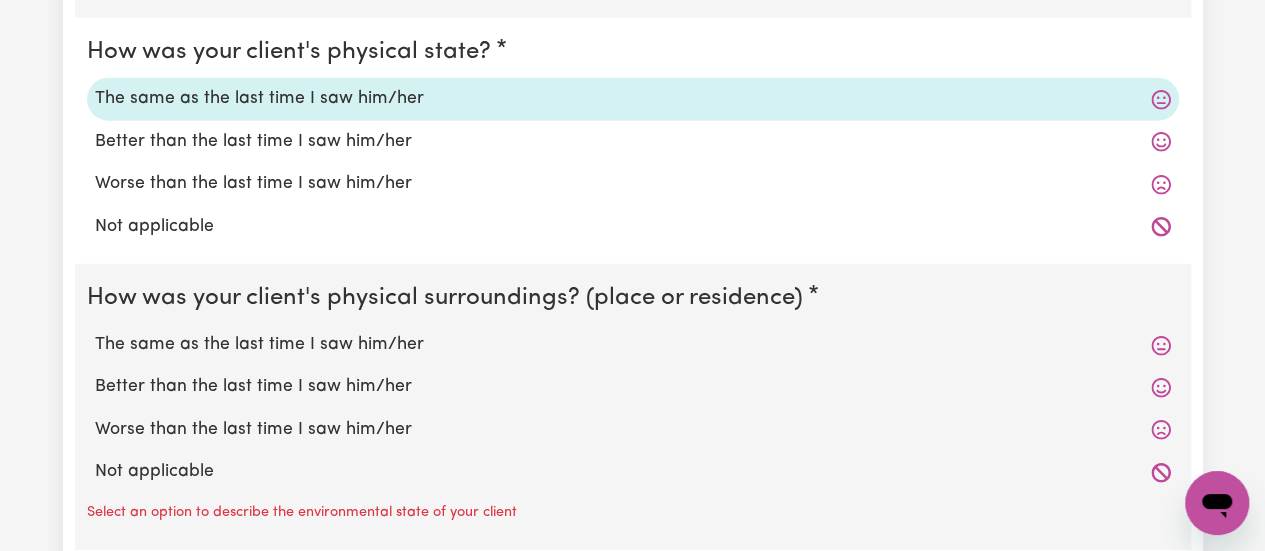 click on "The same as the last time I saw him/her" at bounding box center [633, 345] 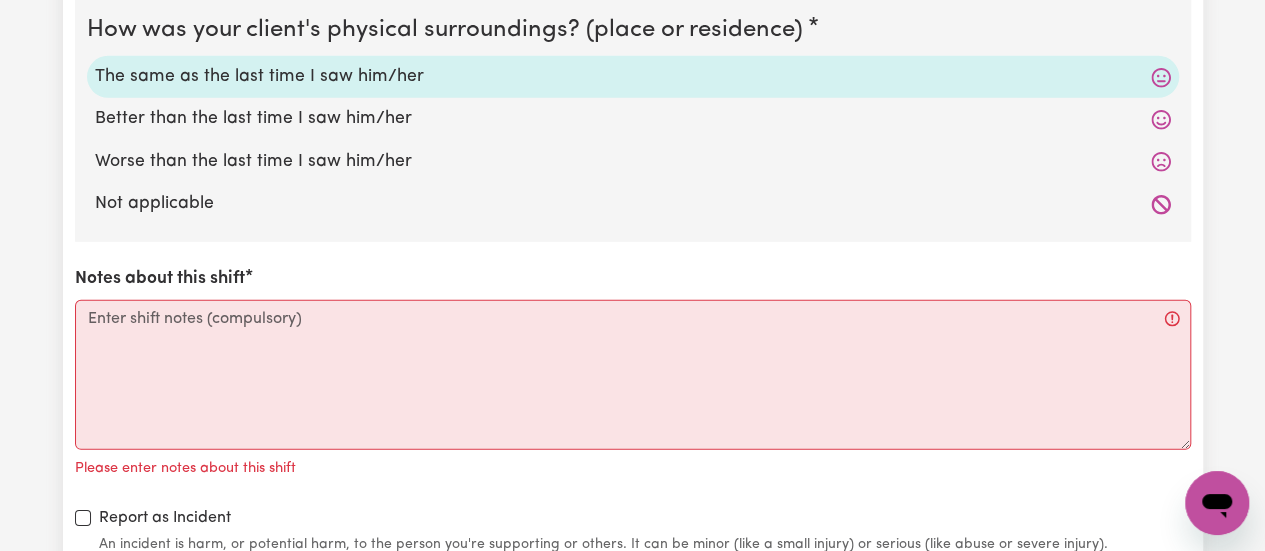 scroll, scrollTop: 2900, scrollLeft: 0, axis: vertical 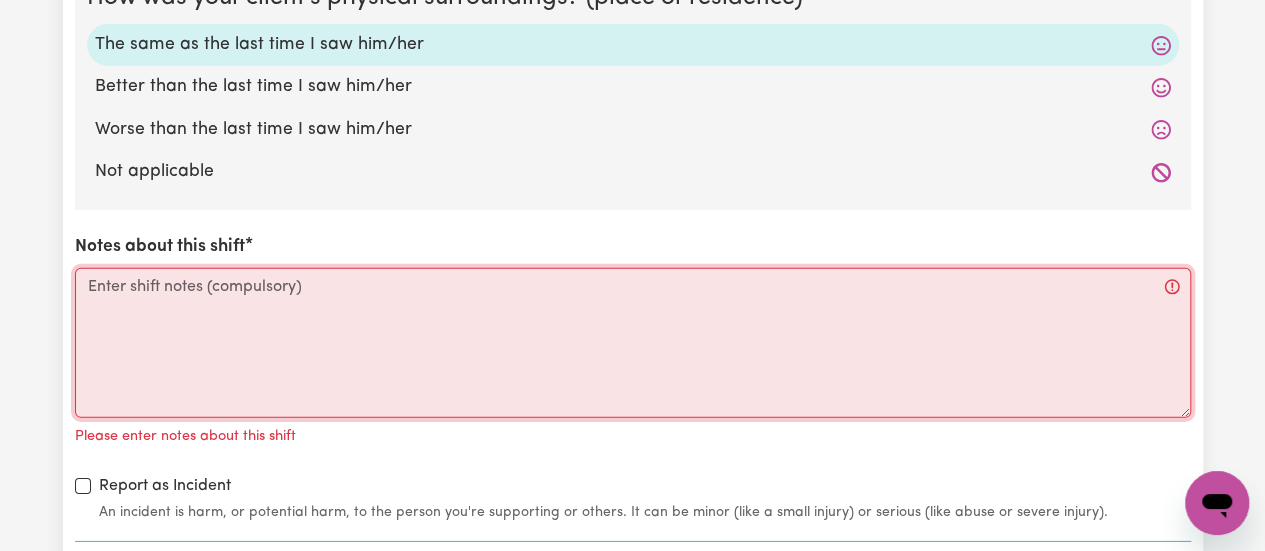 drag, startPoint x: 350, startPoint y: 311, endPoint x: 373, endPoint y: 320, distance: 24.698177 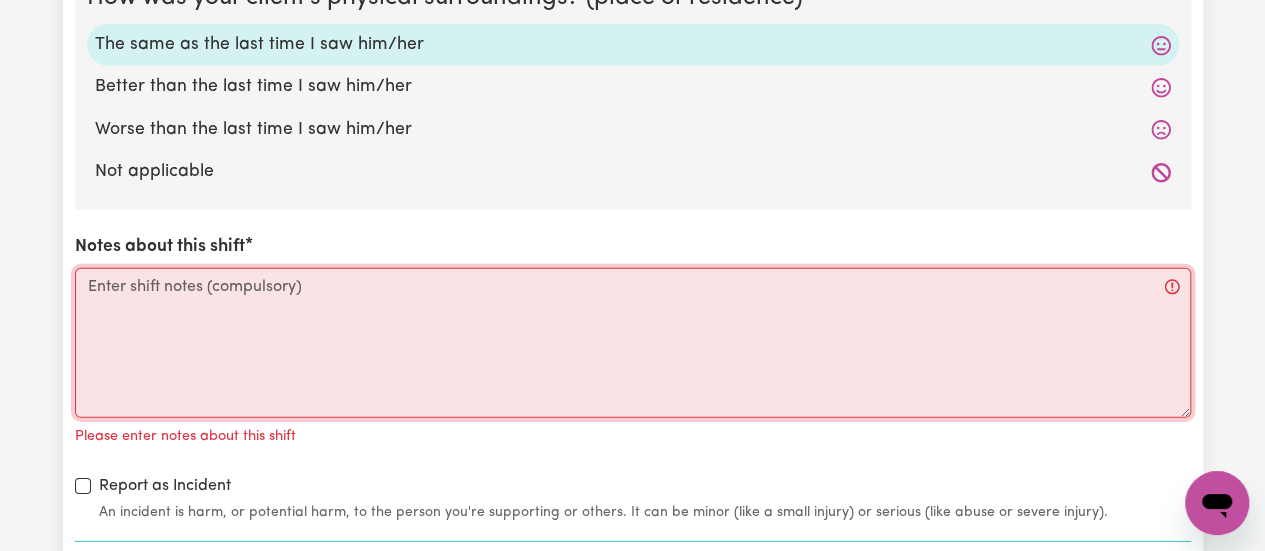 click on "Notes about this shift" at bounding box center (633, 343) 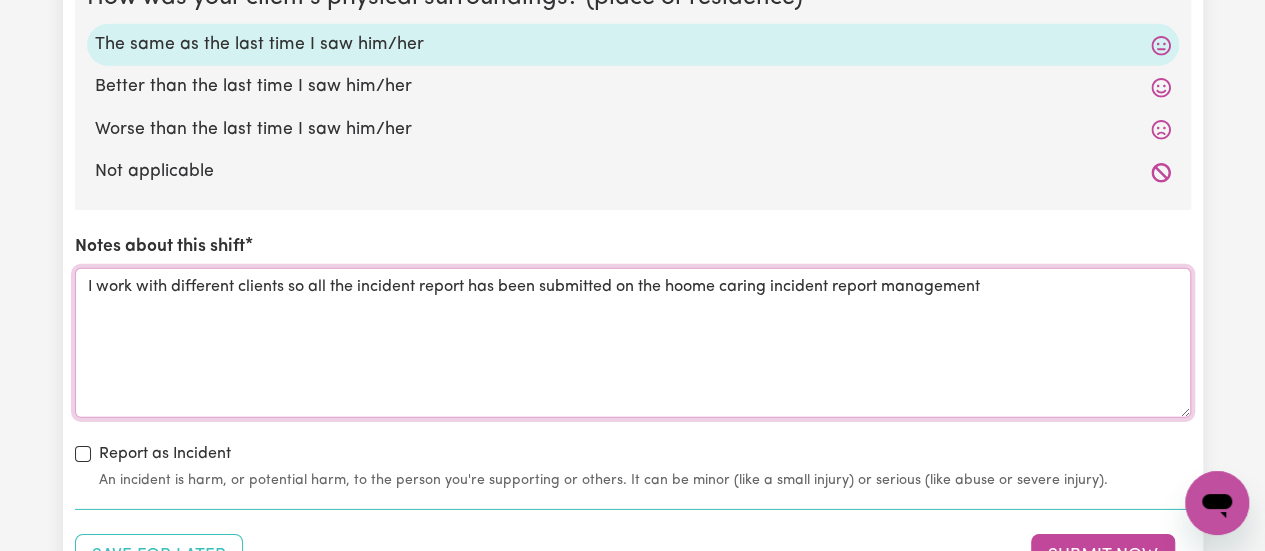click on "I work with different clients so all the incident report has been submitted on the hoome caring incident report management" at bounding box center (633, 343) 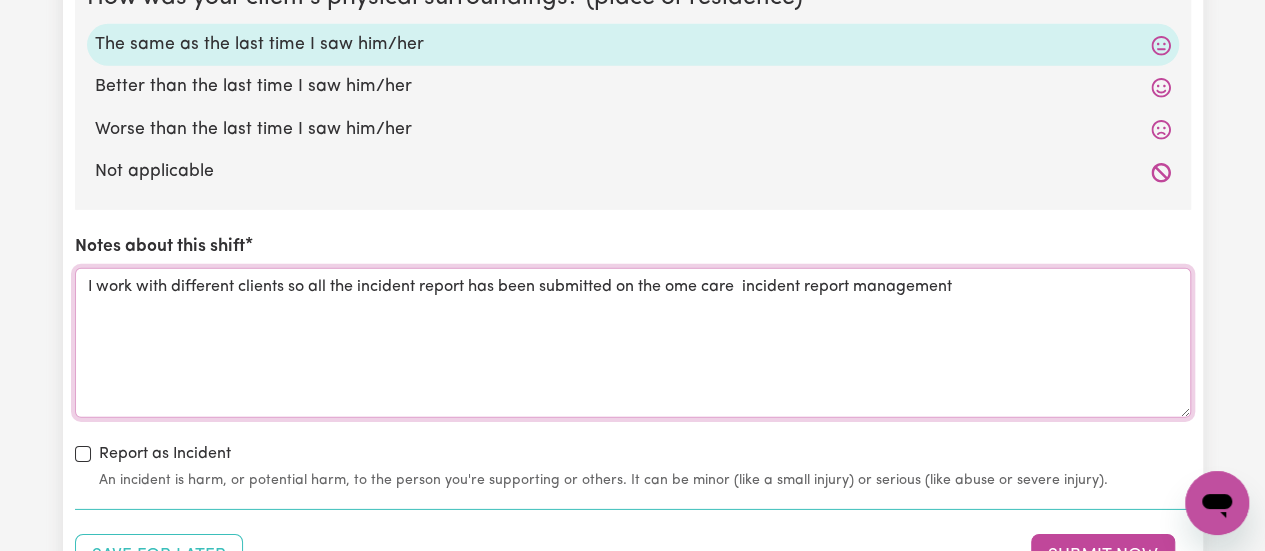 click on "I work with different clients so all the incident report has been submitted on the ome care  incident report management" at bounding box center [633, 343] 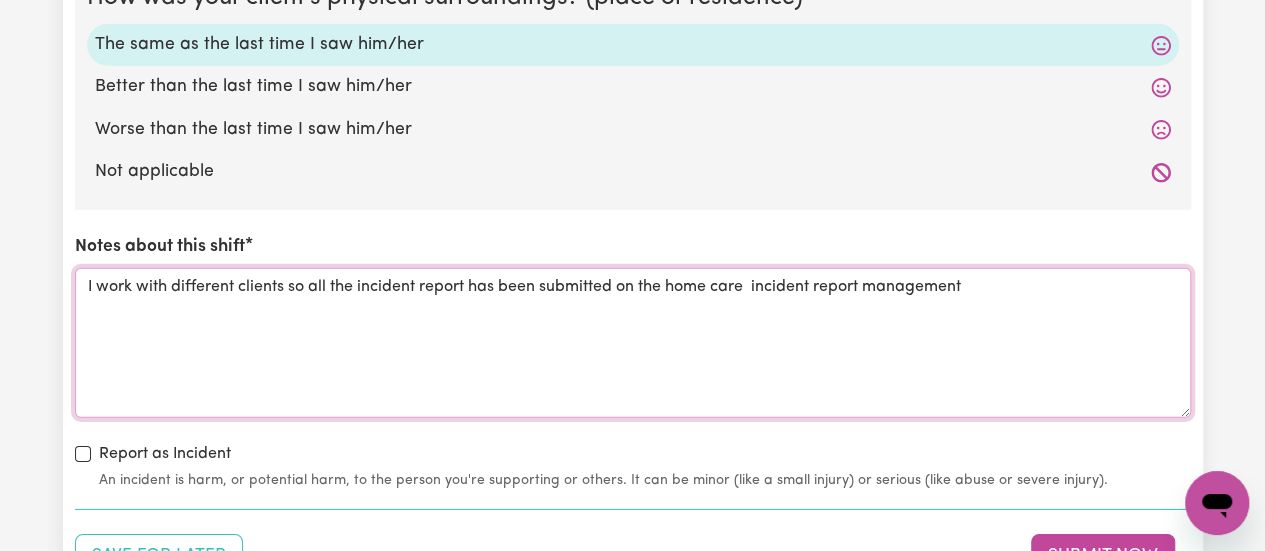 click on "I work with different clients so all the incident report has been submitted on the home care  incident report management" at bounding box center (633, 343) 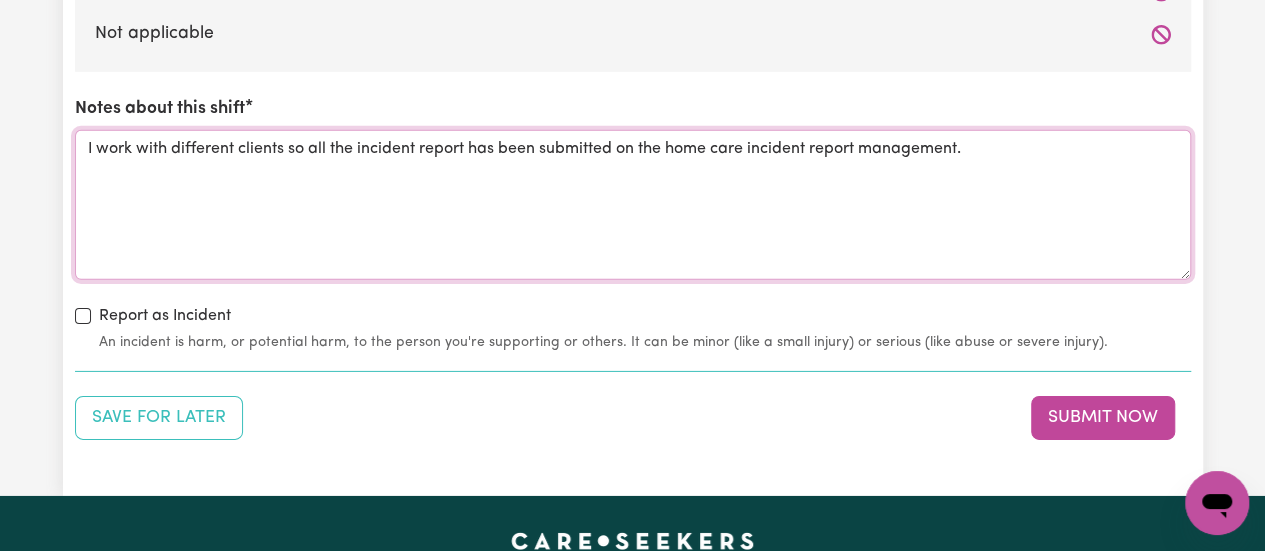 scroll, scrollTop: 3100, scrollLeft: 0, axis: vertical 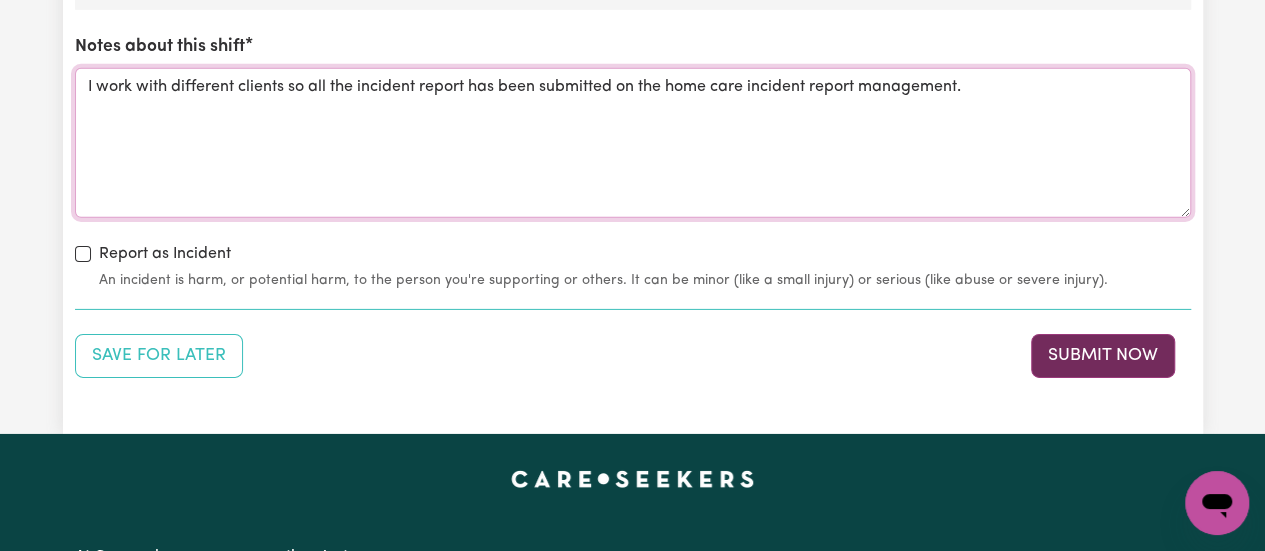 type on "I work with different clients so all the incident report has been submitted on the home care incident report management." 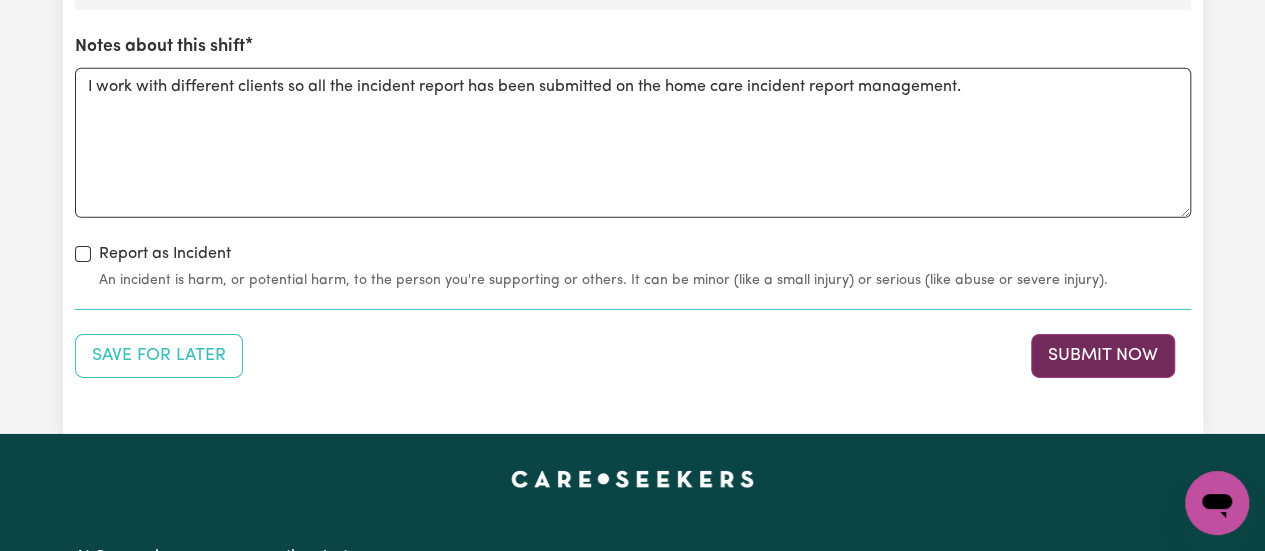 click on "Submit Now" at bounding box center [1103, 356] 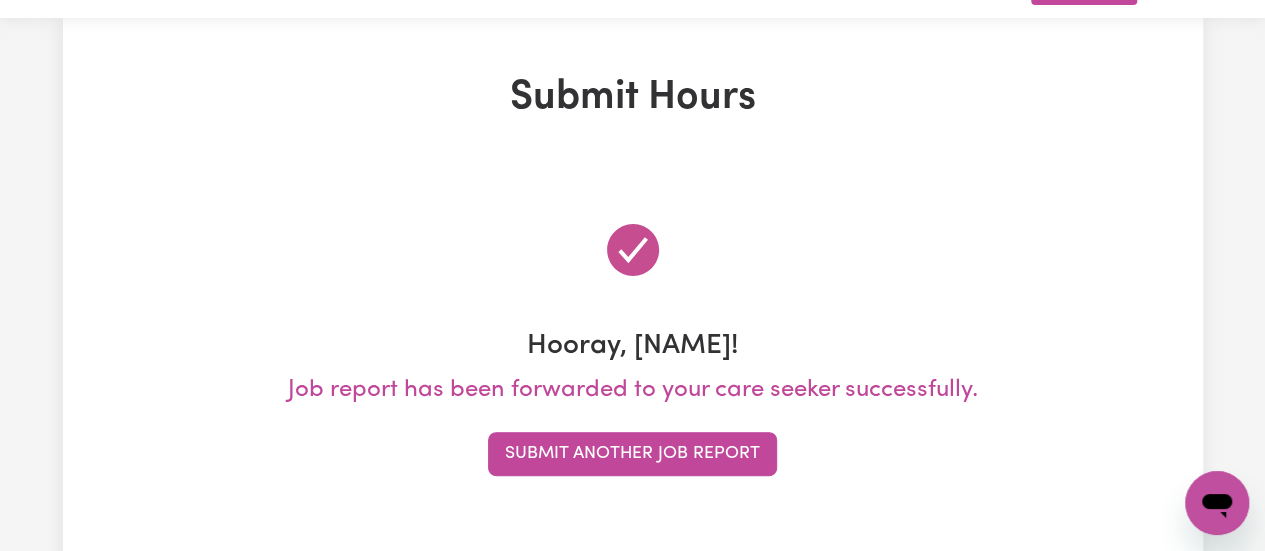 scroll, scrollTop: 0, scrollLeft: 0, axis: both 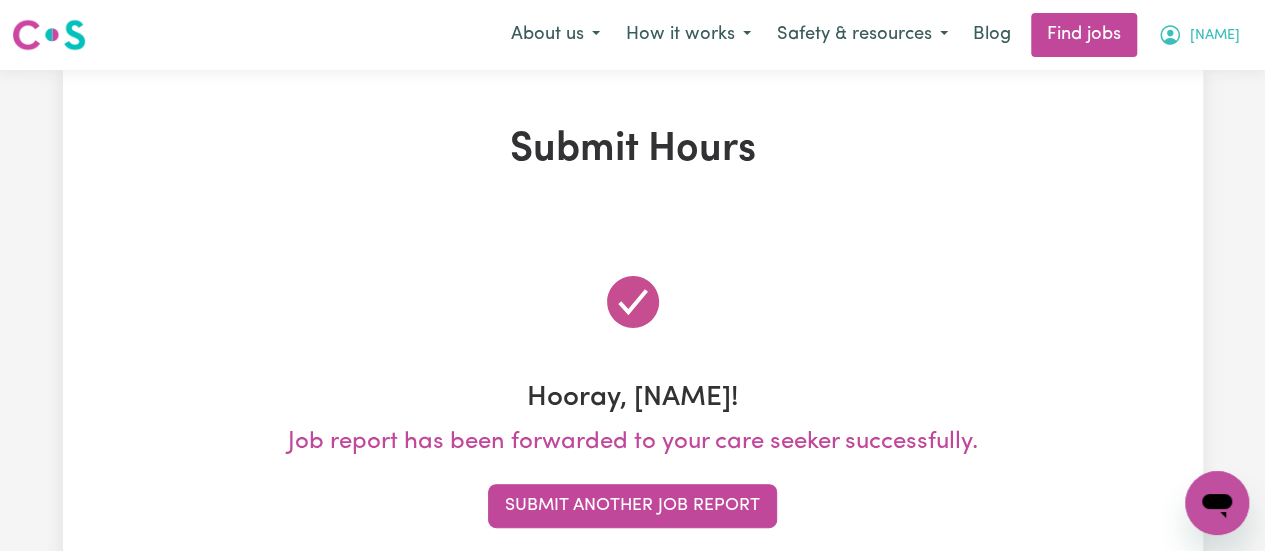 click on "[NAME]" at bounding box center (1215, 36) 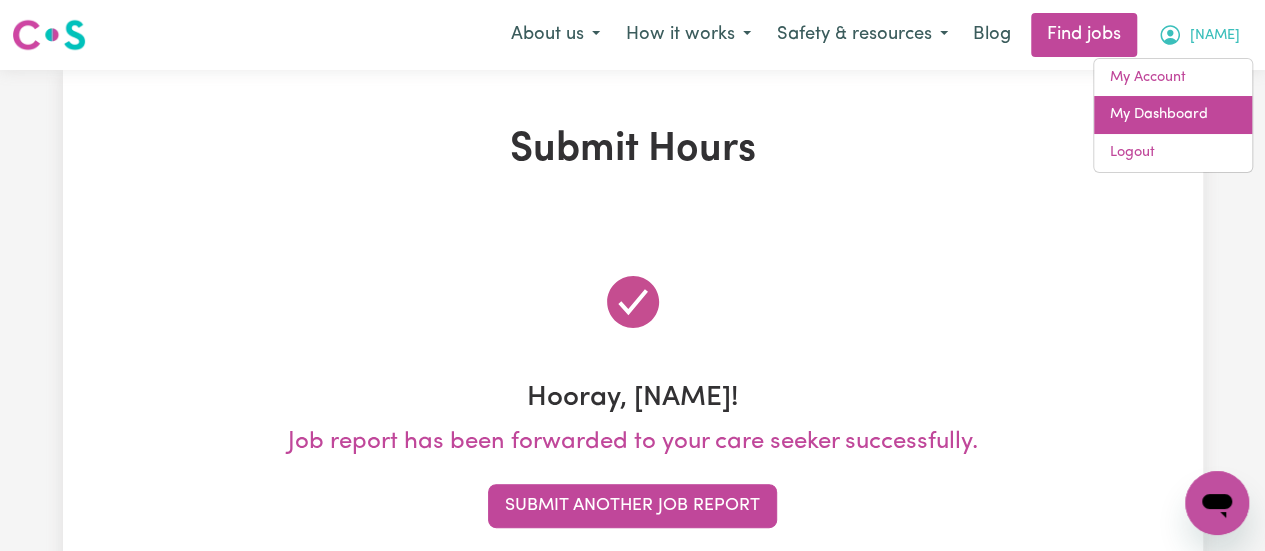 click on "My Dashboard" at bounding box center (1173, 115) 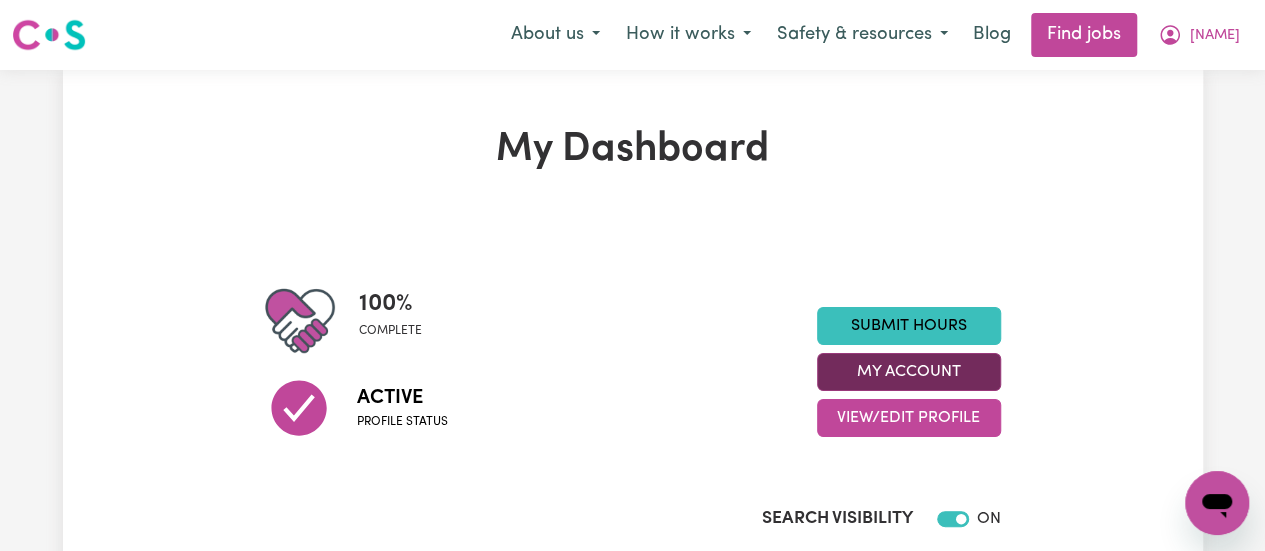 click on "My Account" at bounding box center (909, 372) 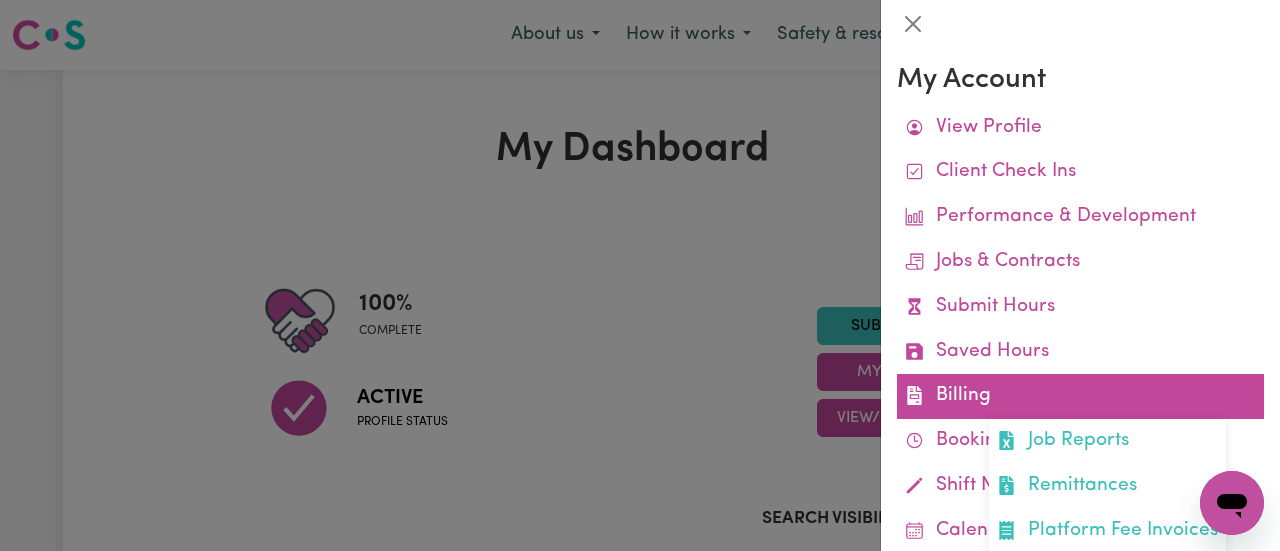 click on "Billing Job Reports Remittances Platform Fee Invoices" at bounding box center [1080, 396] 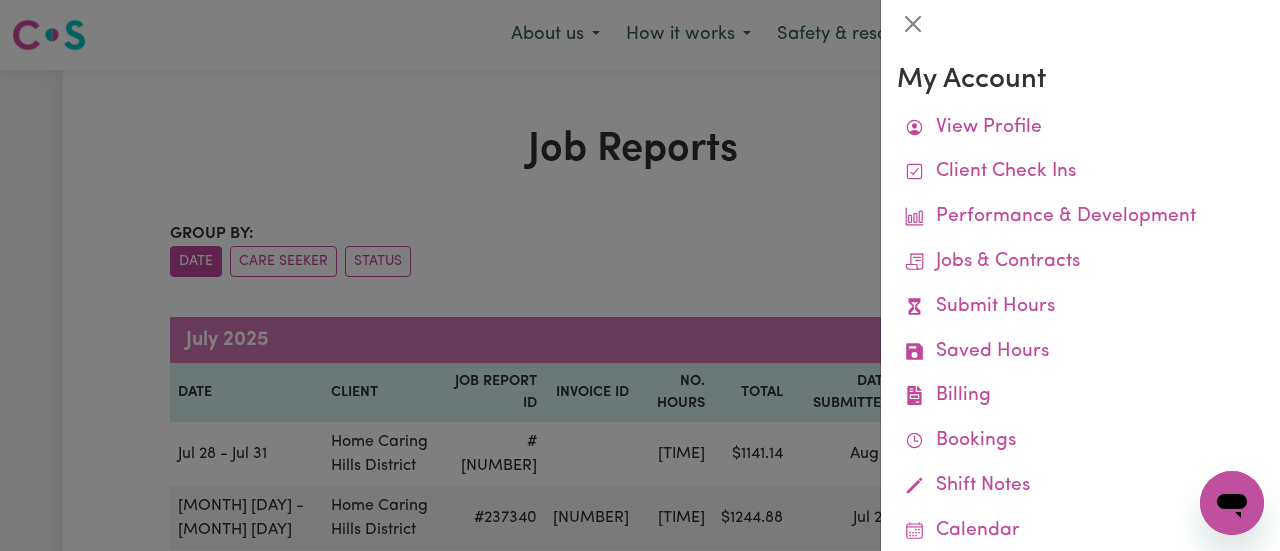 click at bounding box center [640, 275] 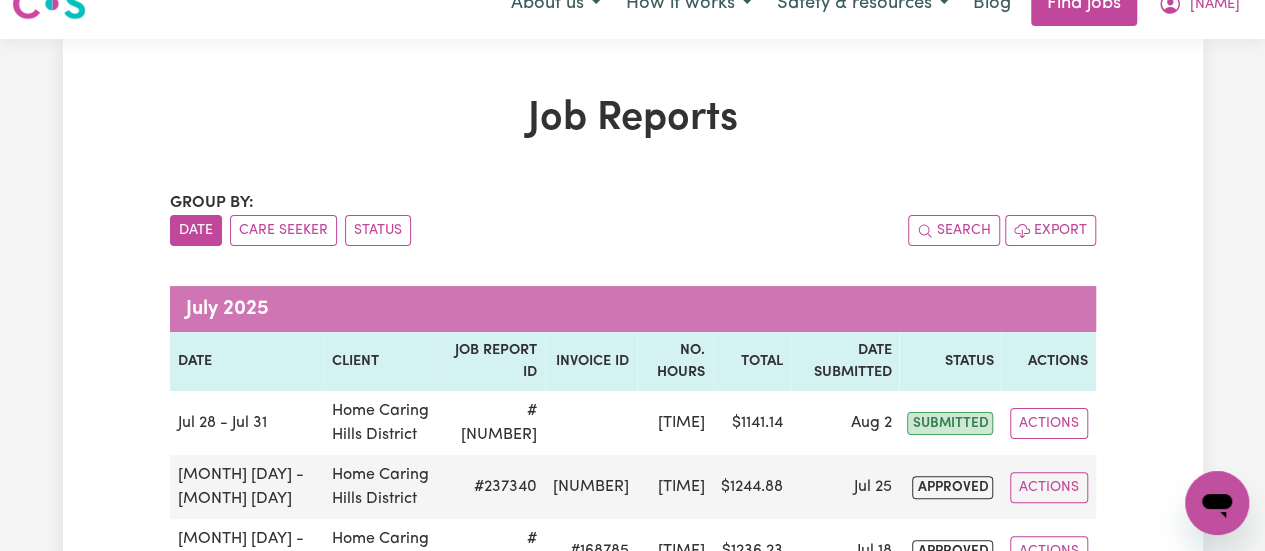 scroll, scrollTop: 0, scrollLeft: 0, axis: both 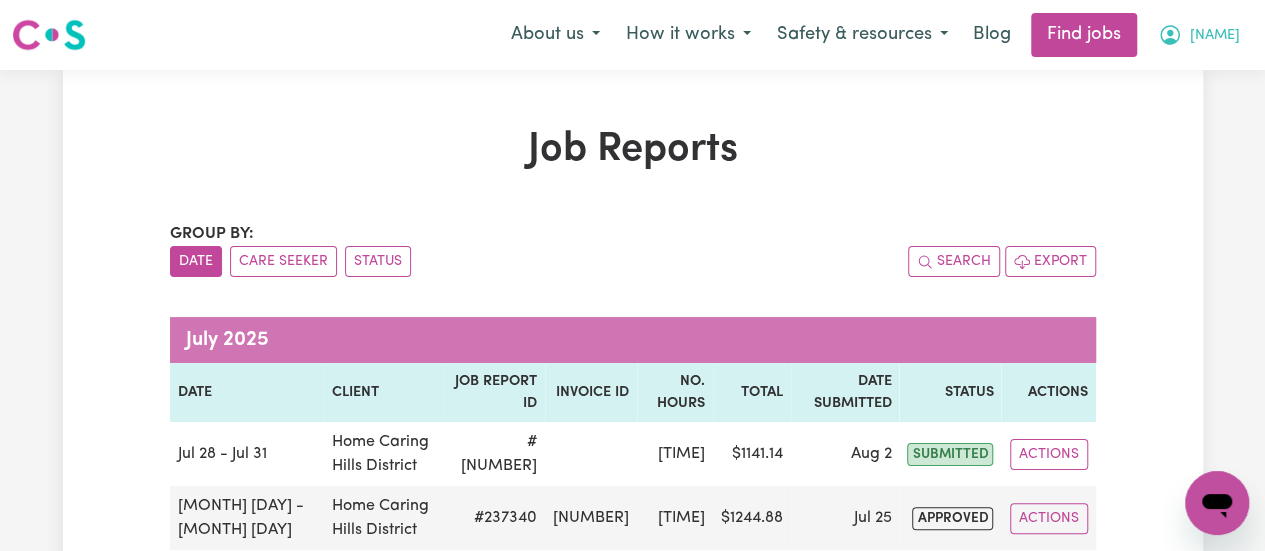 click on "[NAME]" at bounding box center (1215, 36) 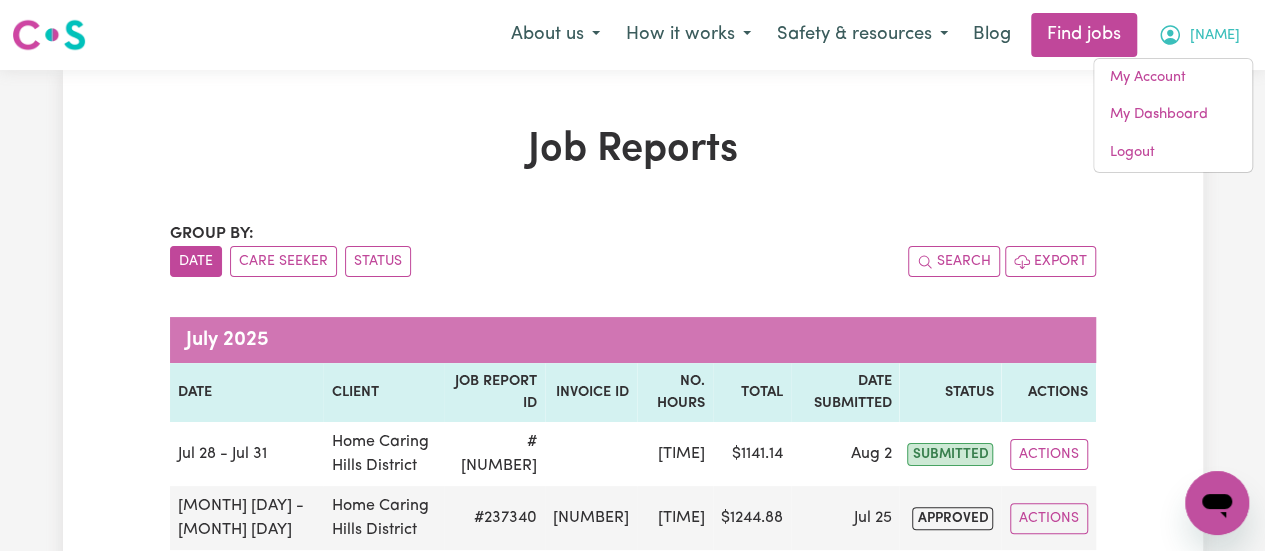 click at bounding box center (49, 35) 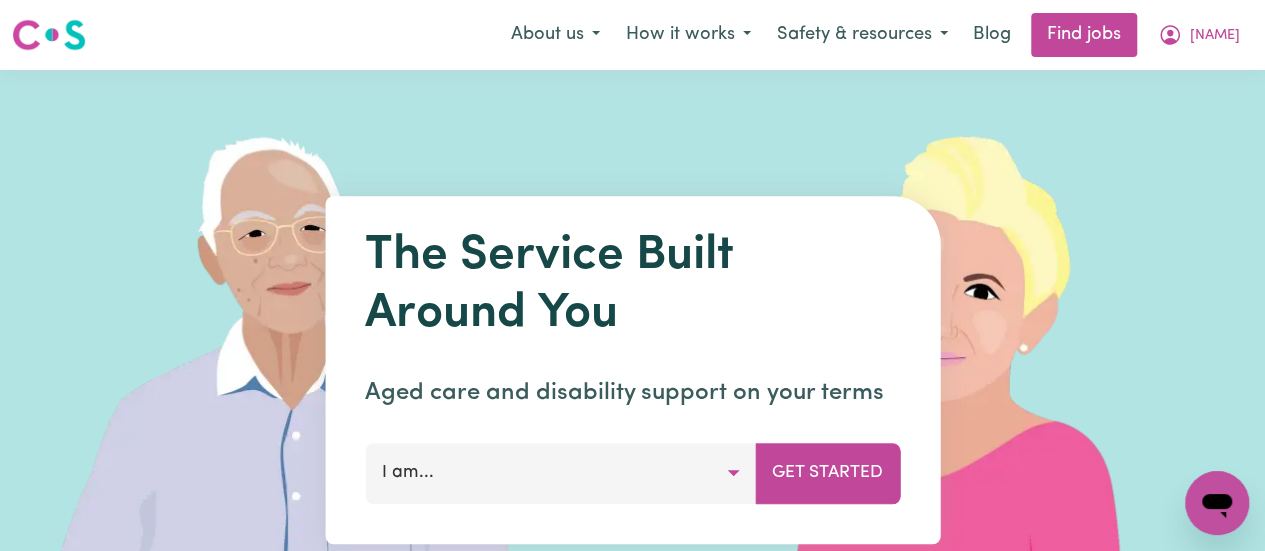 scroll, scrollTop: 100, scrollLeft: 0, axis: vertical 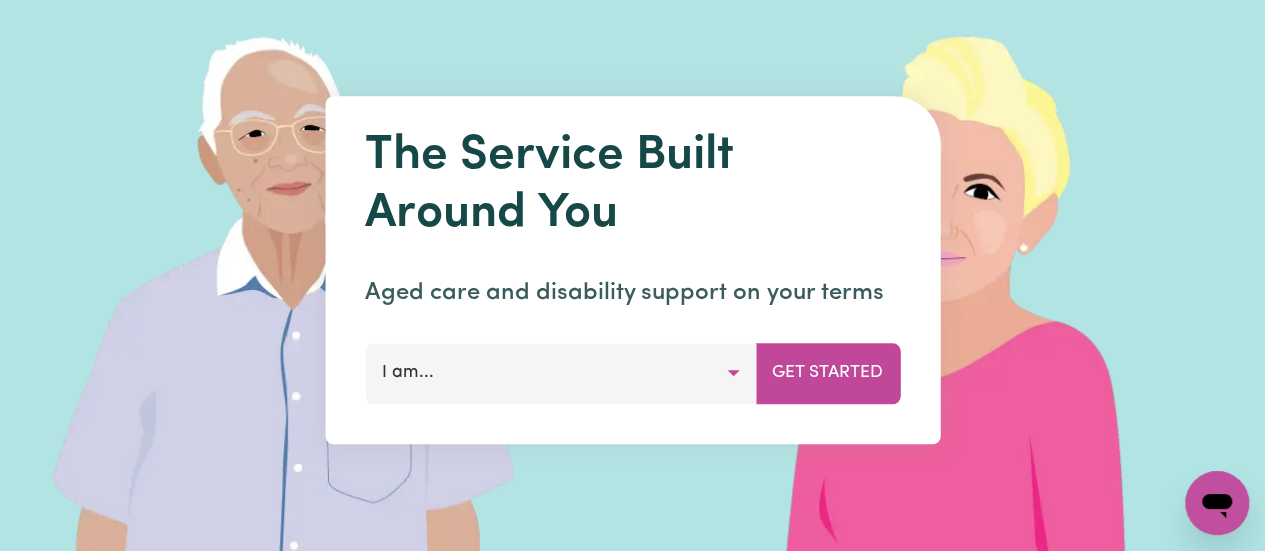 click on "I am..." at bounding box center [560, 373] 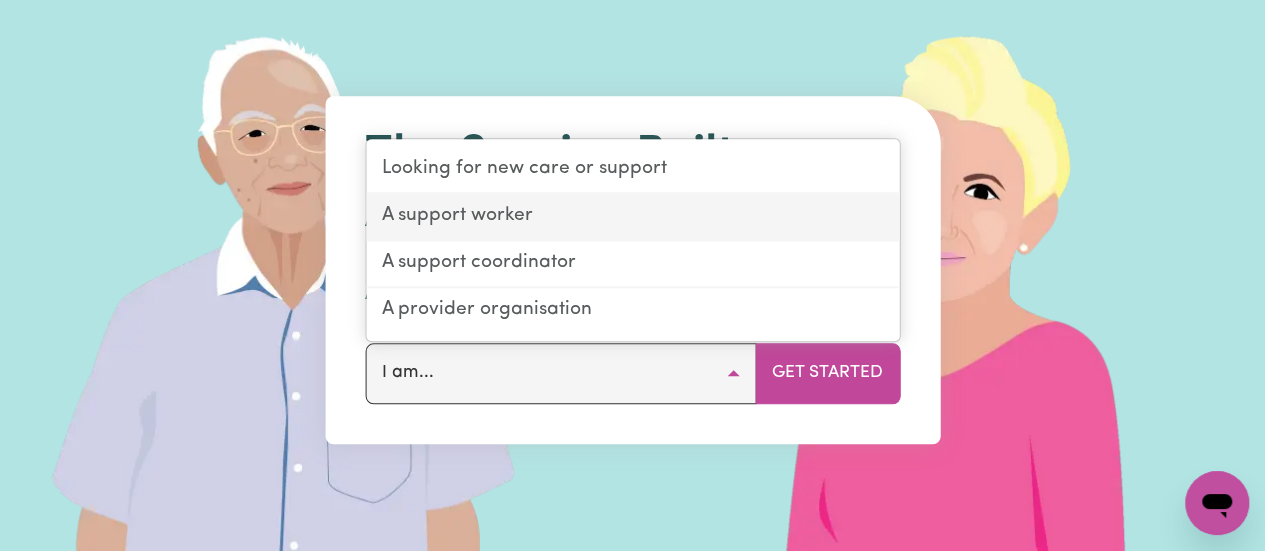 click on "A support worker" at bounding box center [632, 217] 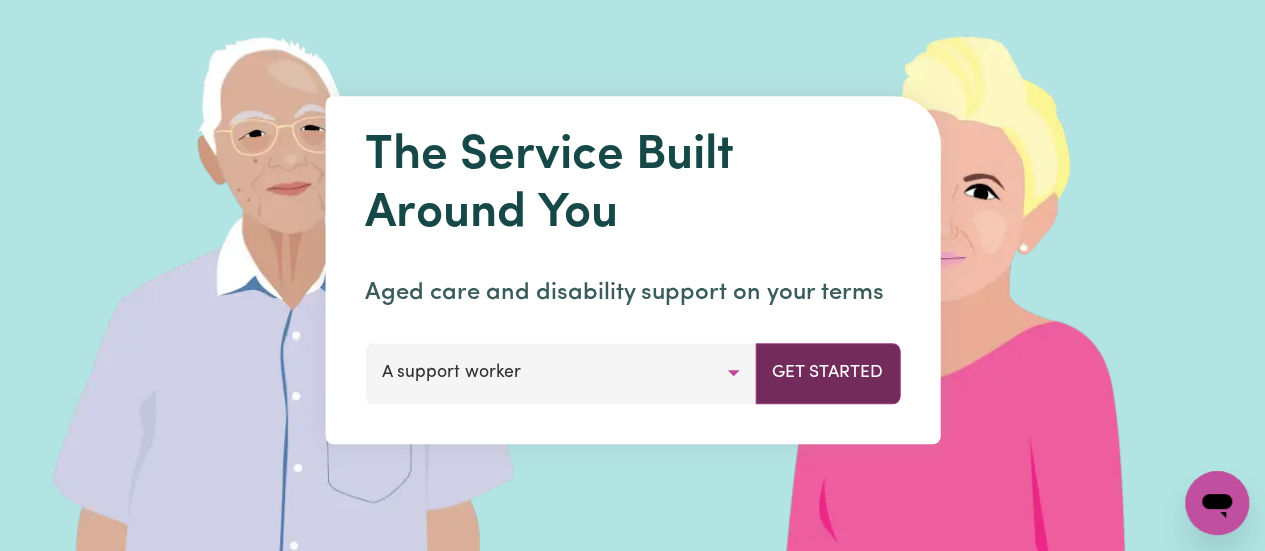 click on "Get Started" at bounding box center [827, 373] 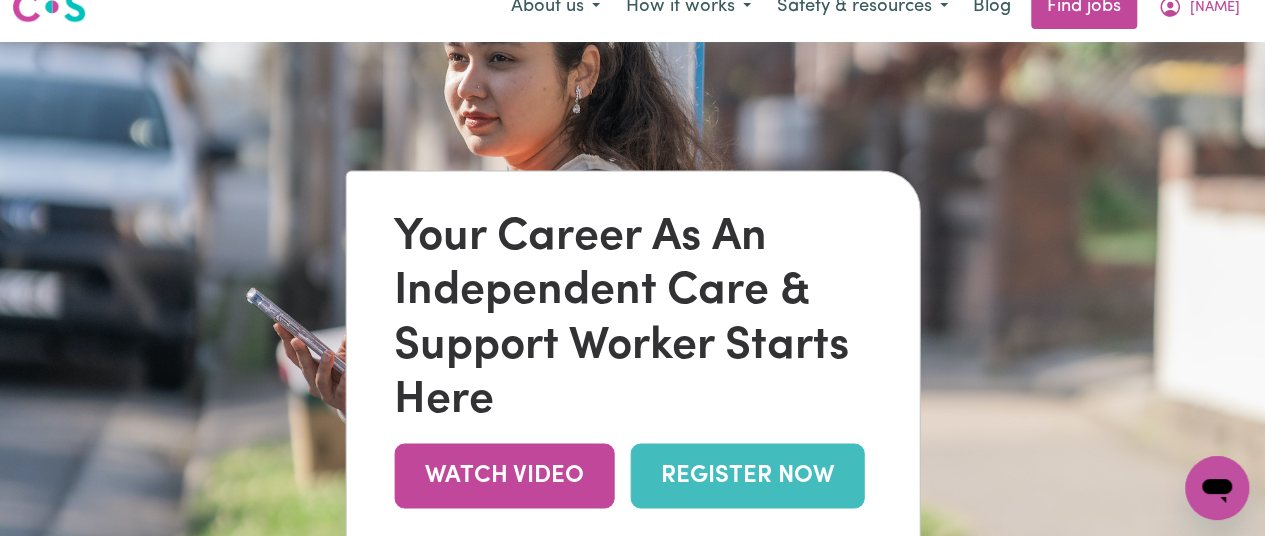 scroll, scrollTop: 0, scrollLeft: 0, axis: both 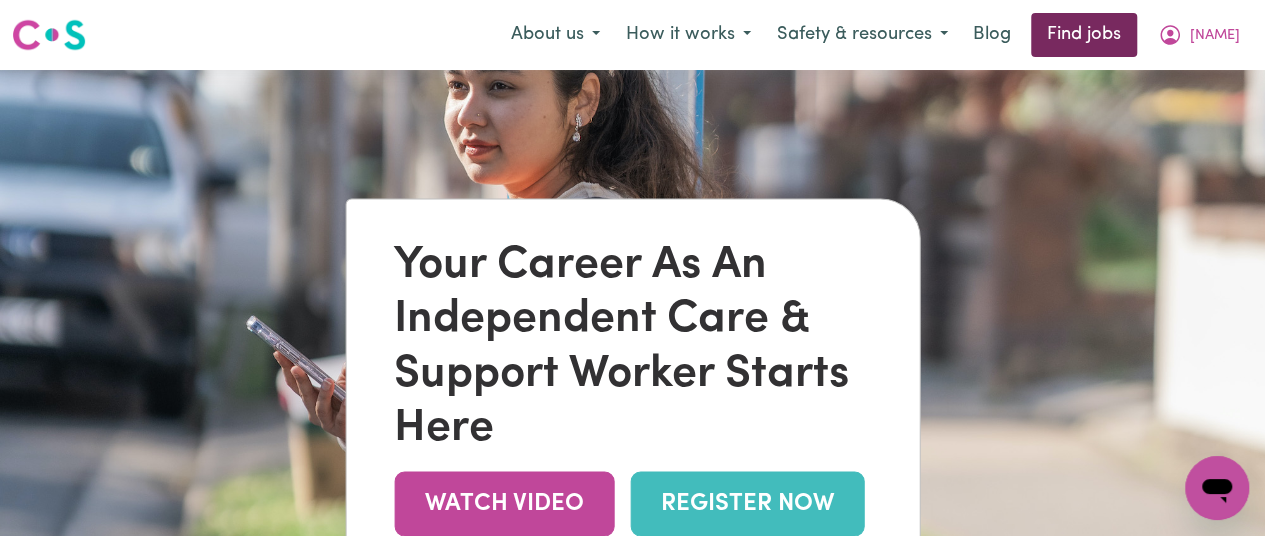 click on "Find jobs" at bounding box center [1084, 35] 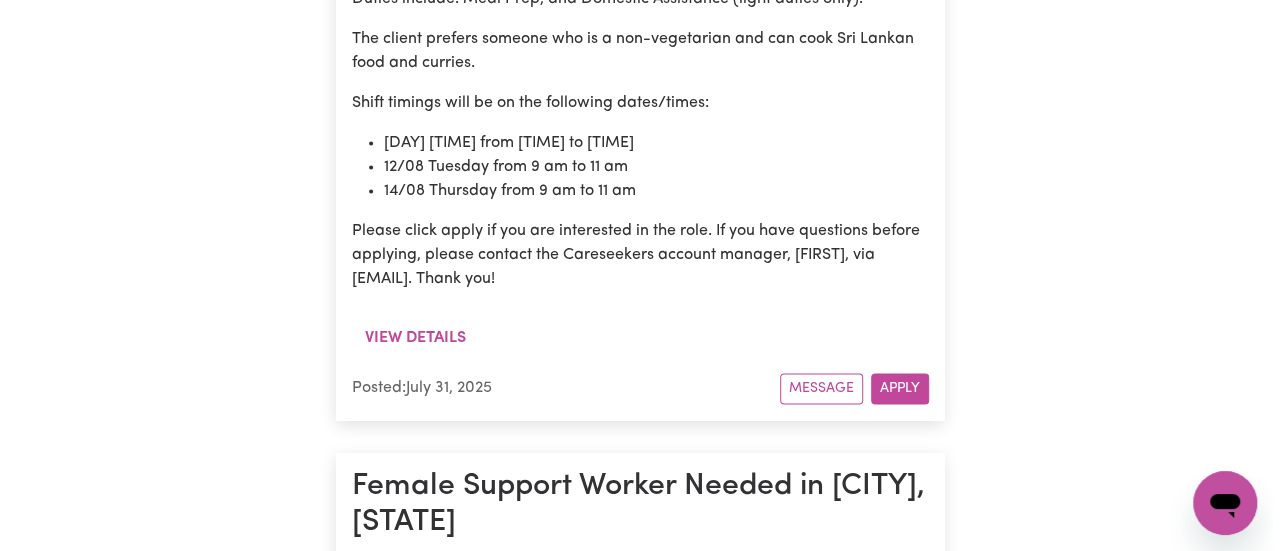 scroll, scrollTop: 5280, scrollLeft: 0, axis: vertical 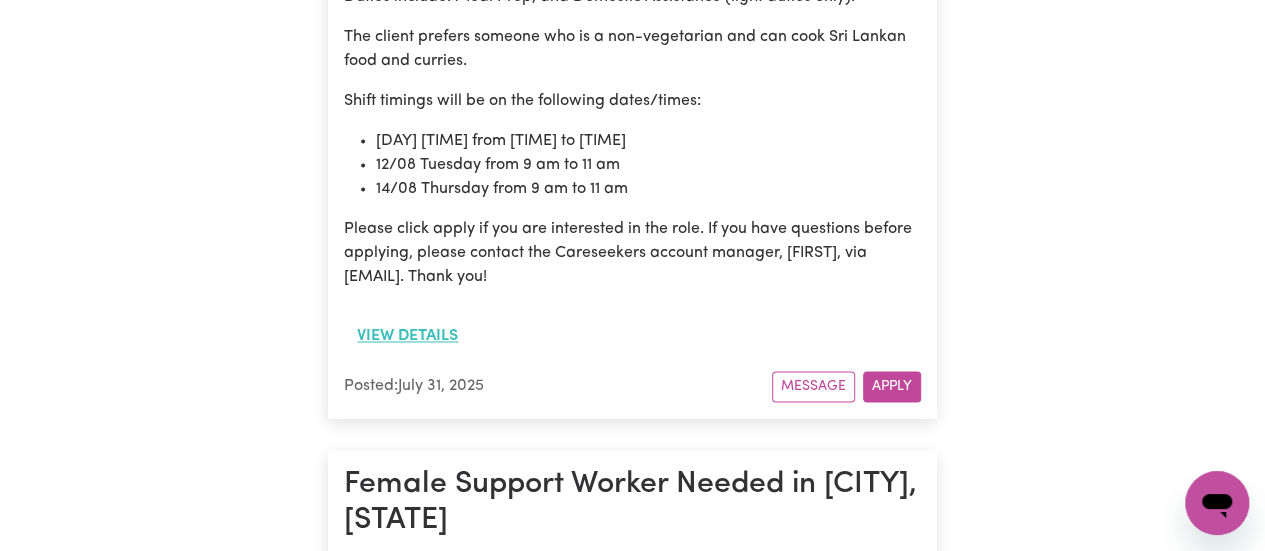 drag, startPoint x: 400, startPoint y: 347, endPoint x: 376, endPoint y: 353, distance: 24.738634 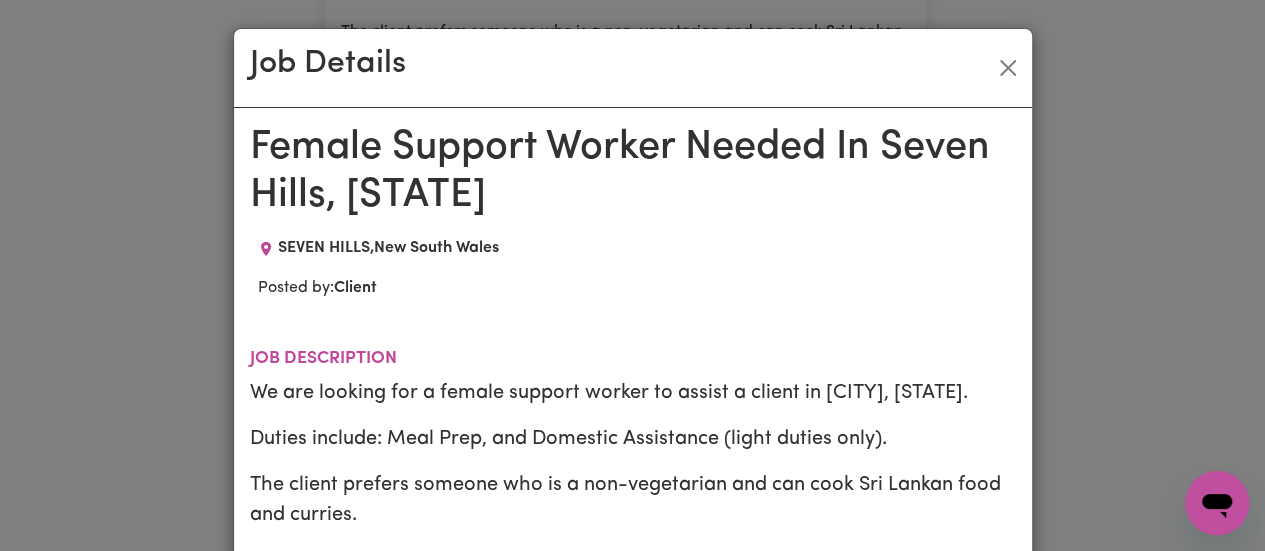 click on "We are looking for a female support worker to assist a client in [CITY], [STATE]." at bounding box center [633, 393] 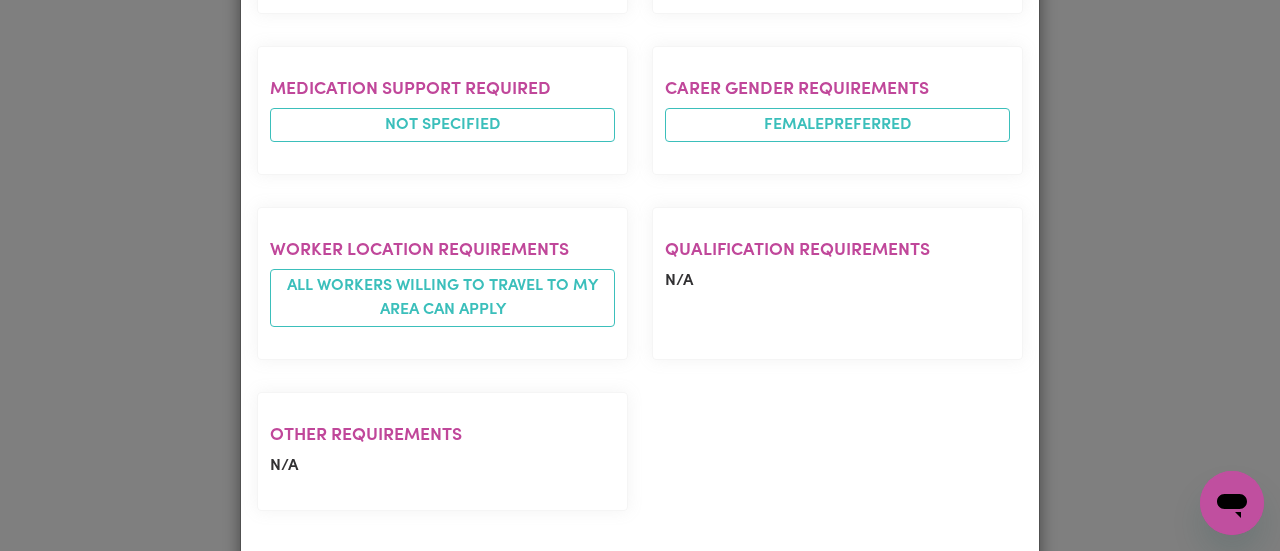 scroll, scrollTop: 1346, scrollLeft: 0, axis: vertical 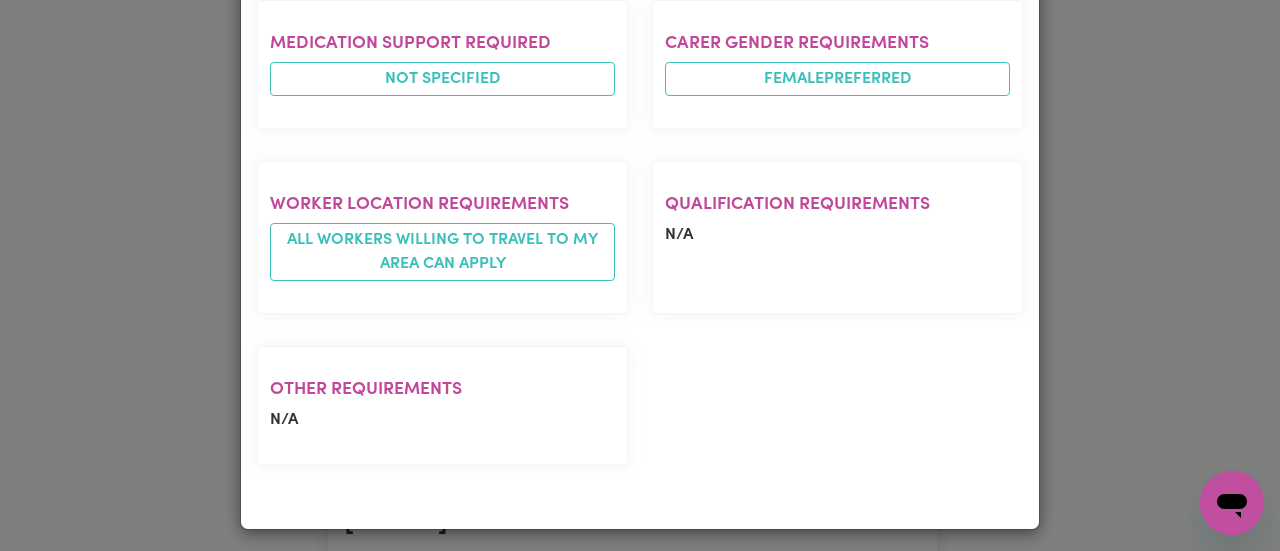 click on "Job Details Female Support Worker Needed In [CITY], [STATE] [CITY] ,  New South Wales Posted by:  Client Job description We are looking for a female support worker to assist a client in [CITY], [STATE]. Duties include: Meal Prep, and Domestic Assistance (light duties only). The client prefers someone who is a non-vegetarian and can cook Sri Lankan food and curries. Shift timings will be on the following dates/times: [MONTH]/[DAY] Thursday from  9 am to 11 am [MONTH]/[DAY] Tuesday from  9 am to 11 am [MONTH]/[DAY] Thursday from  9 am to 11 am Please click apply if you are interested in the role. If you have questions before applying, please contact the Careseekers account manager, [NAME], via [EMAIL]. Thank you! Experience required Aged care - General Tasks required Domestic assistance (light duties only) Meal prep Availability required tuesday mornings thursday mornings Languages required N/A Medication Support Required Not specified Carer gender requirements FEMALE  preferred Worker location requirements N/A" at bounding box center (640, 275) 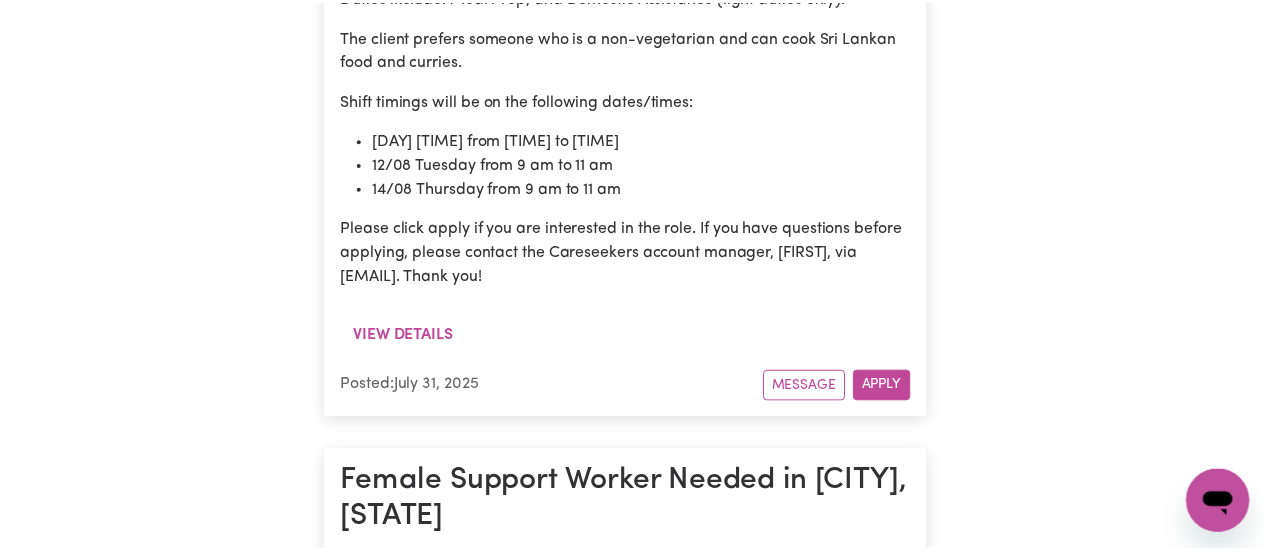 scroll, scrollTop: 0, scrollLeft: 0, axis: both 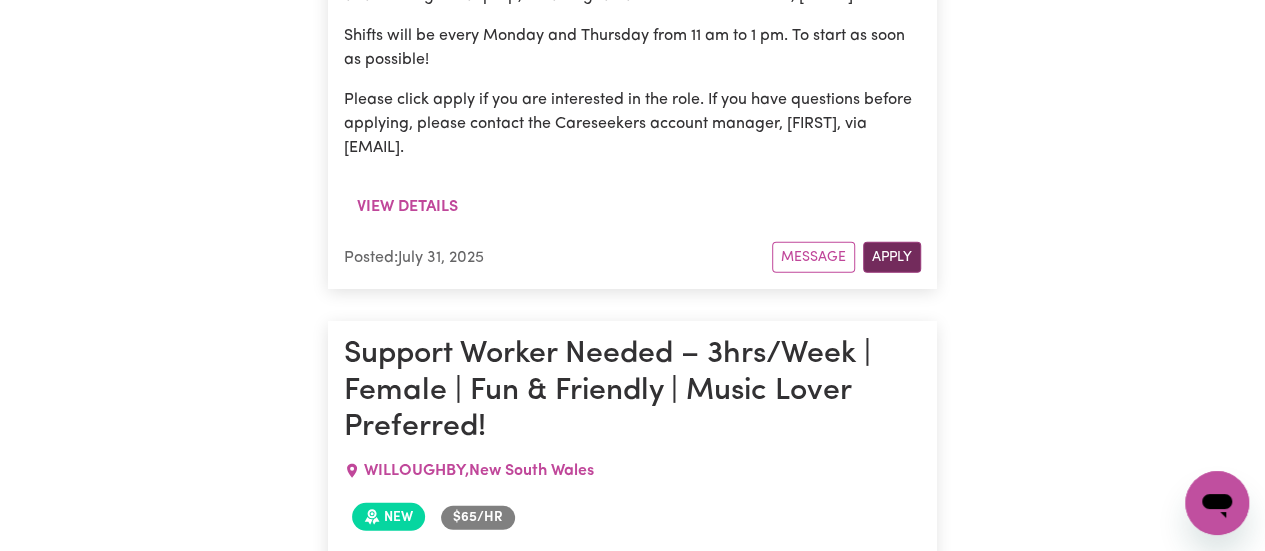 click on "Apply" at bounding box center [892, 257] 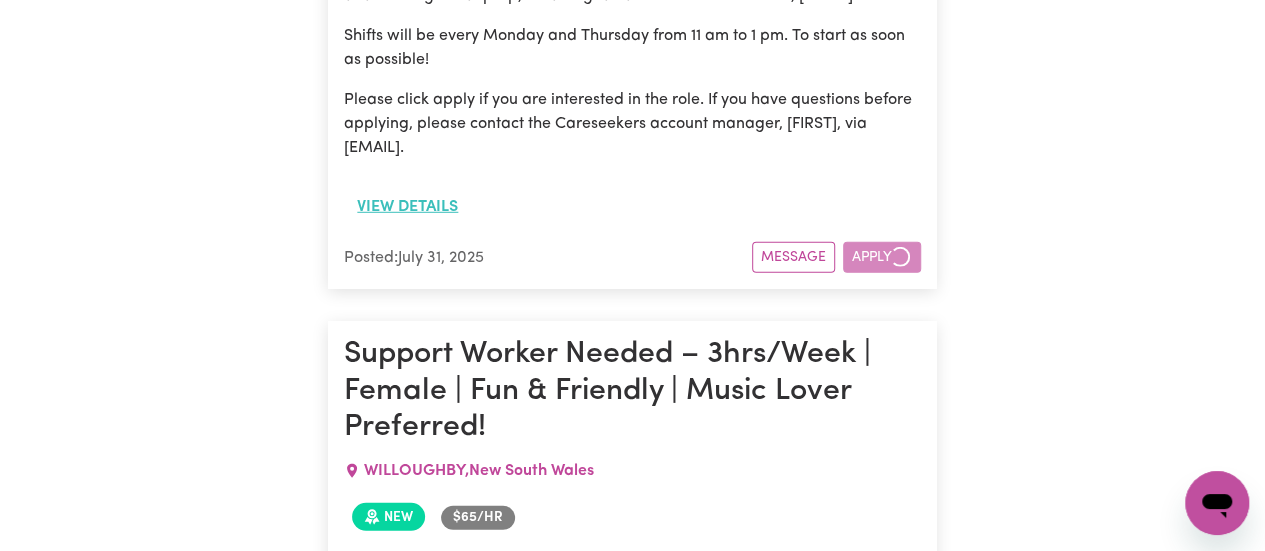 click on "View details" at bounding box center [407, 207] 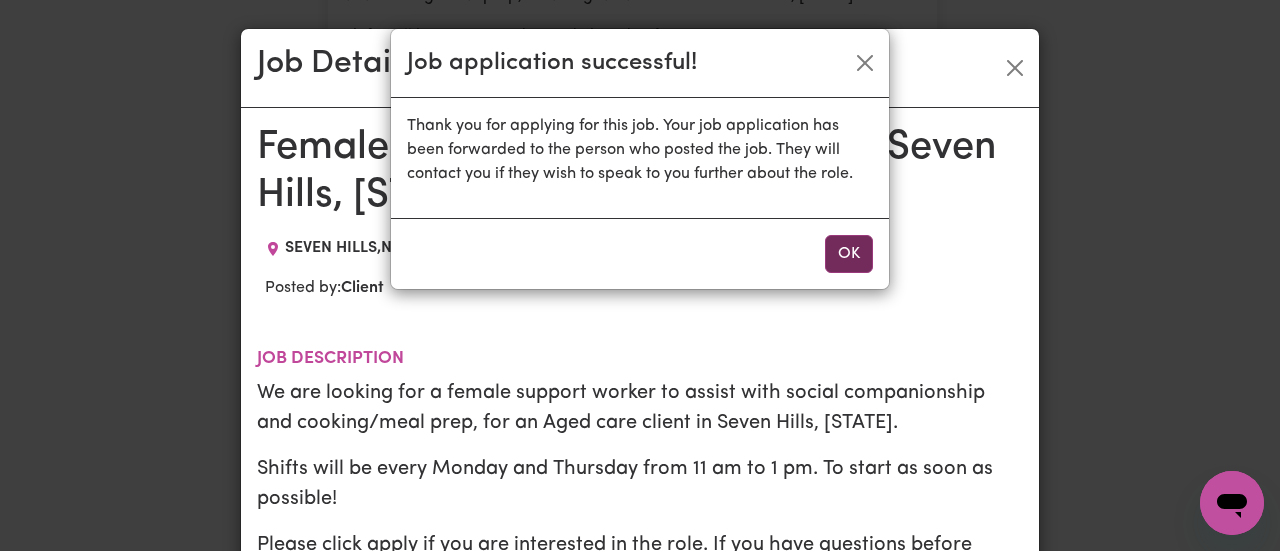 click on "OK" at bounding box center [849, 254] 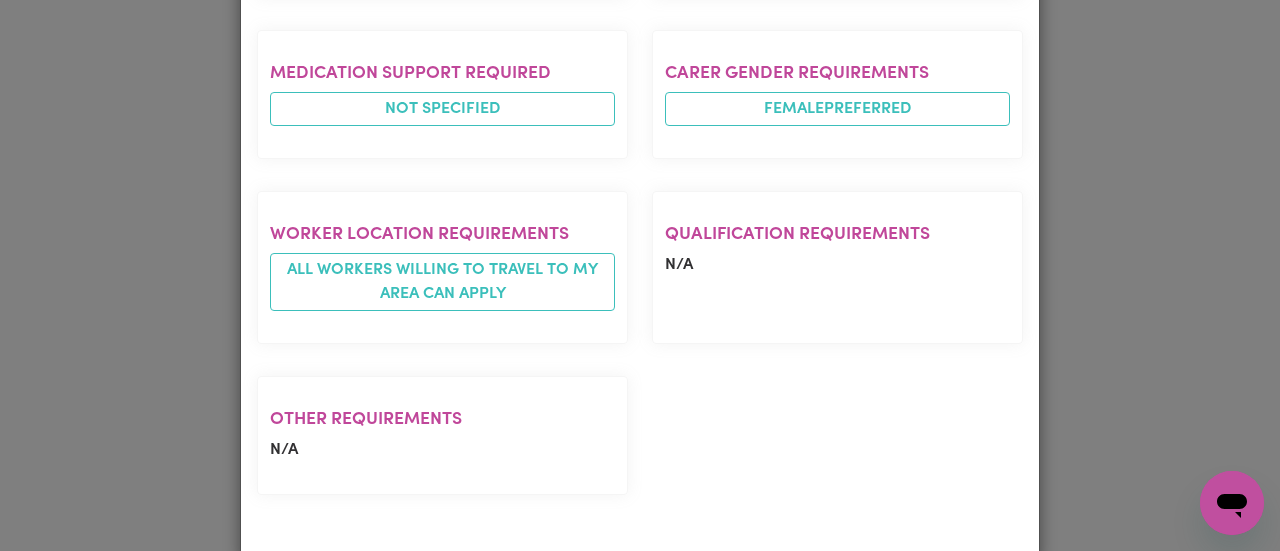 scroll, scrollTop: 1197, scrollLeft: 0, axis: vertical 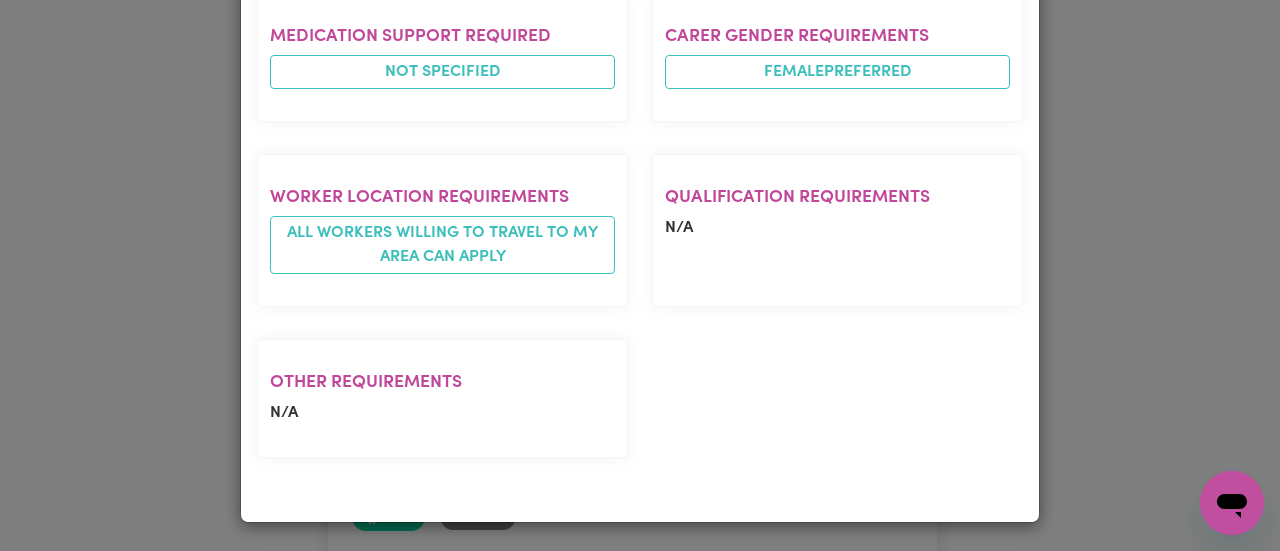 click on "Job Details Female Support Worker Needed In Seven Hills, [STATE] SEVEN HILLS , New South Wales Posted by: Client Job description We are looking for a female support worker to assist with social companionship and cooking/meal prep, for an Aged care client in Seven Hills, [STATE]. Shifts will be every Monday and Thursday from 11 am to 1 pm. To start as soon as possible! Please click apply if you are interested in the role. If you have questions before applying, please contact the Careseekers account manager, [NAME], via [EMAIL]. Experience required Aged care - General Tasks required Cooking Meal prep Social companionship Availability required monday mornings, afternoons thursday mornings, afternoons Languages required N/A Medication Support Required Not specified Carer gender requirements FEMALE preferred Worker location requirements All workers willing to travel to my area can apply Qualification requirements N/A Other requirements N/A" at bounding box center [640, 275] 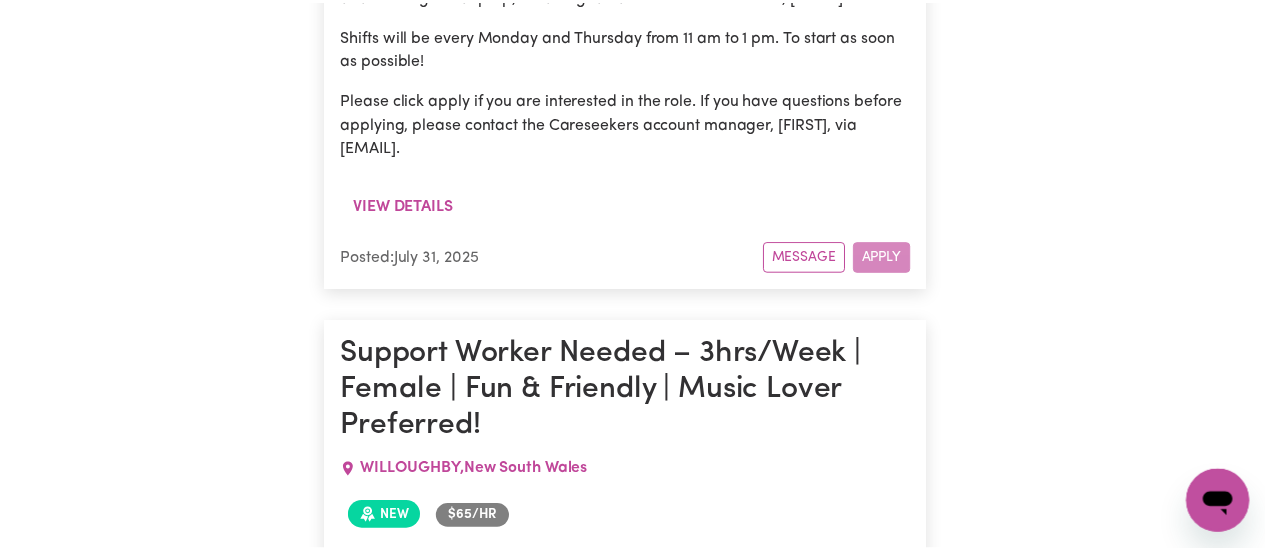 scroll, scrollTop: 0, scrollLeft: 0, axis: both 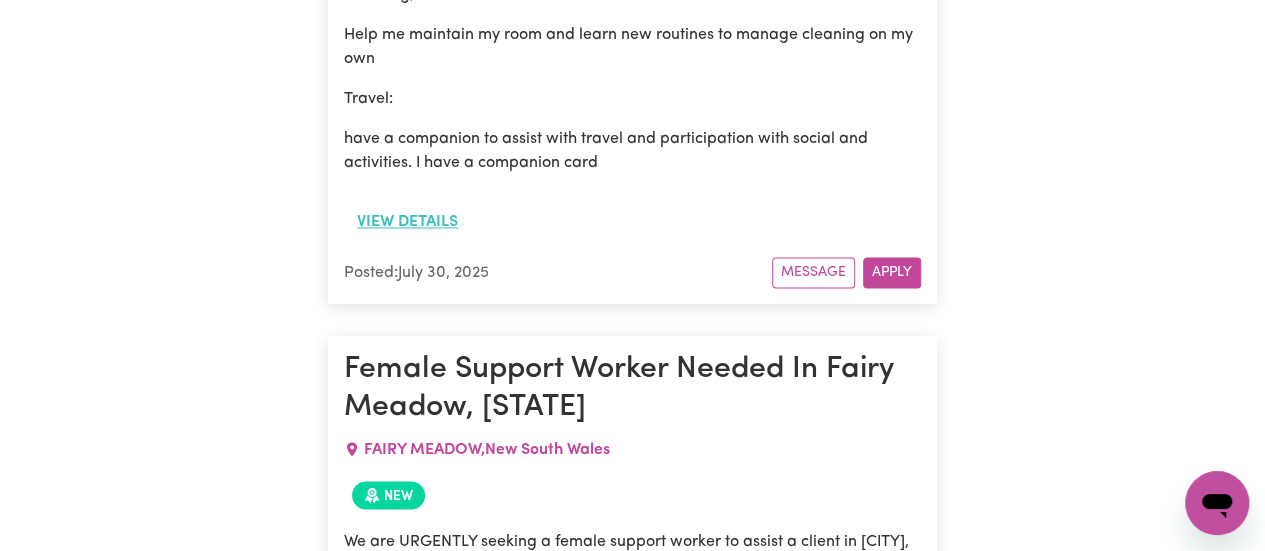 click on "View details" at bounding box center [407, 222] 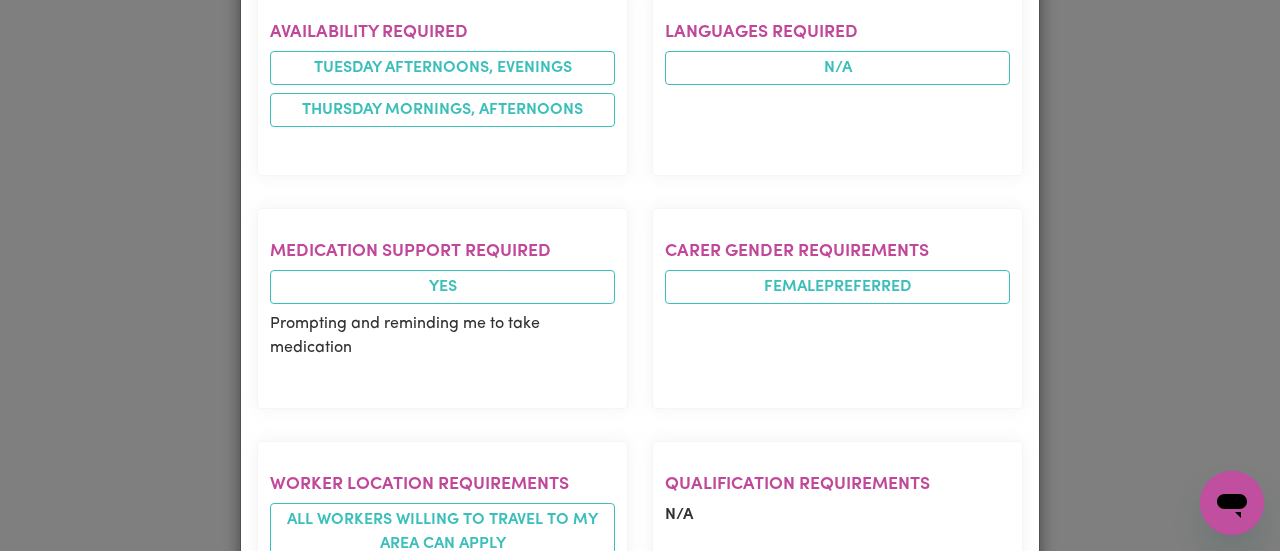 scroll, scrollTop: 1500, scrollLeft: 0, axis: vertical 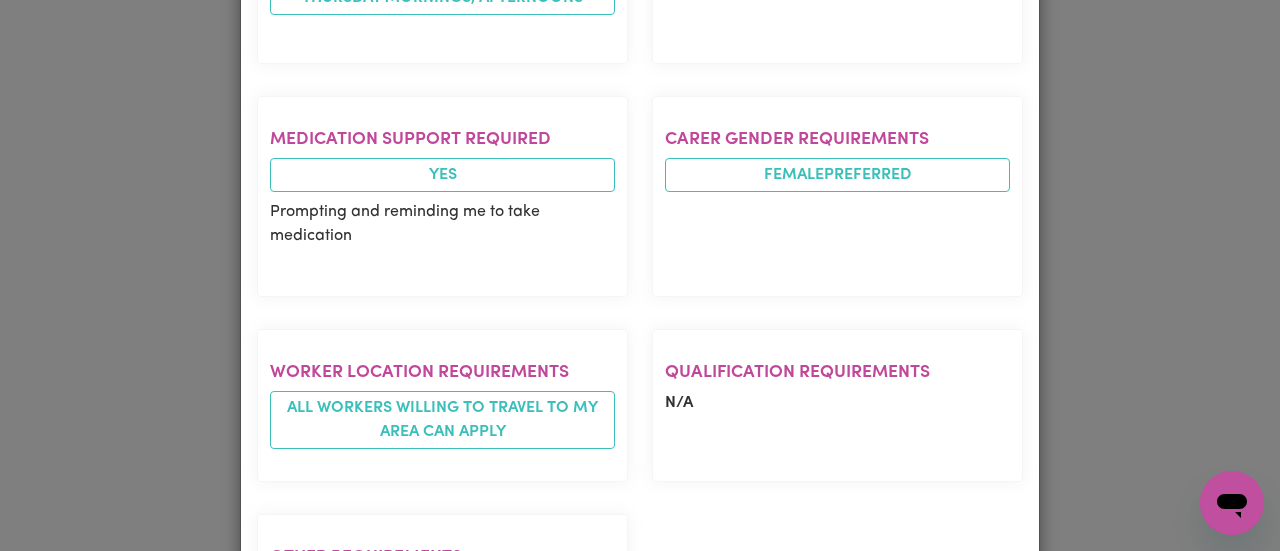 click on "Job Details Care worker needed KINGSGROVE , New South Wales Posted by: Client Job description My names [NAME] I’m a 23 yr old female and I’m looking for a support worker to help with food preparation and to help me learn skills in maintaining the upkeep of the house.I would like to learn how to maintain routines surrounding keeping my room clean and personal hygiene habits. I would also like someone to support me in traveling to hobbies and activities through car or public transport as I don’t drive. Worker must be willing to work with pets as I have three friendly dogs in the house which remain downstairs. The dogs have access to the kitchen and prep areas but not my bedroom. Food prep: Support with meal preparation and throughout cooking Help set up routines Cleaning; Help me maintain my room and learn new routines to manage cleaning on my own Travel: have a companion to assist with travel and participation with social and activities. I have a companion card Experience required Autism N/A" at bounding box center (640, 275) 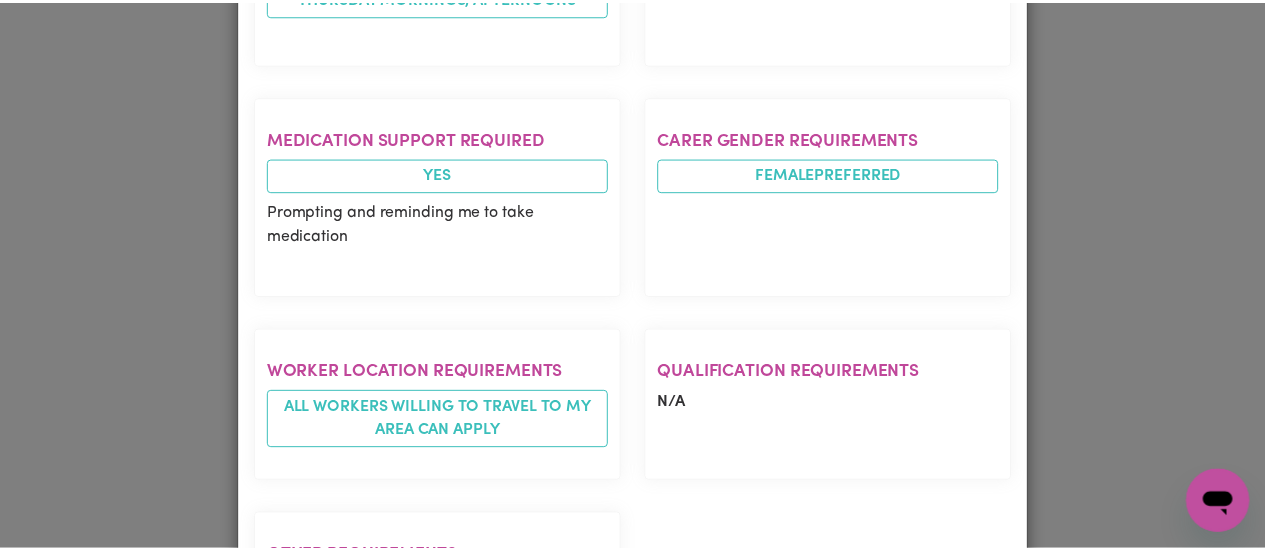 scroll, scrollTop: 0, scrollLeft: 0, axis: both 